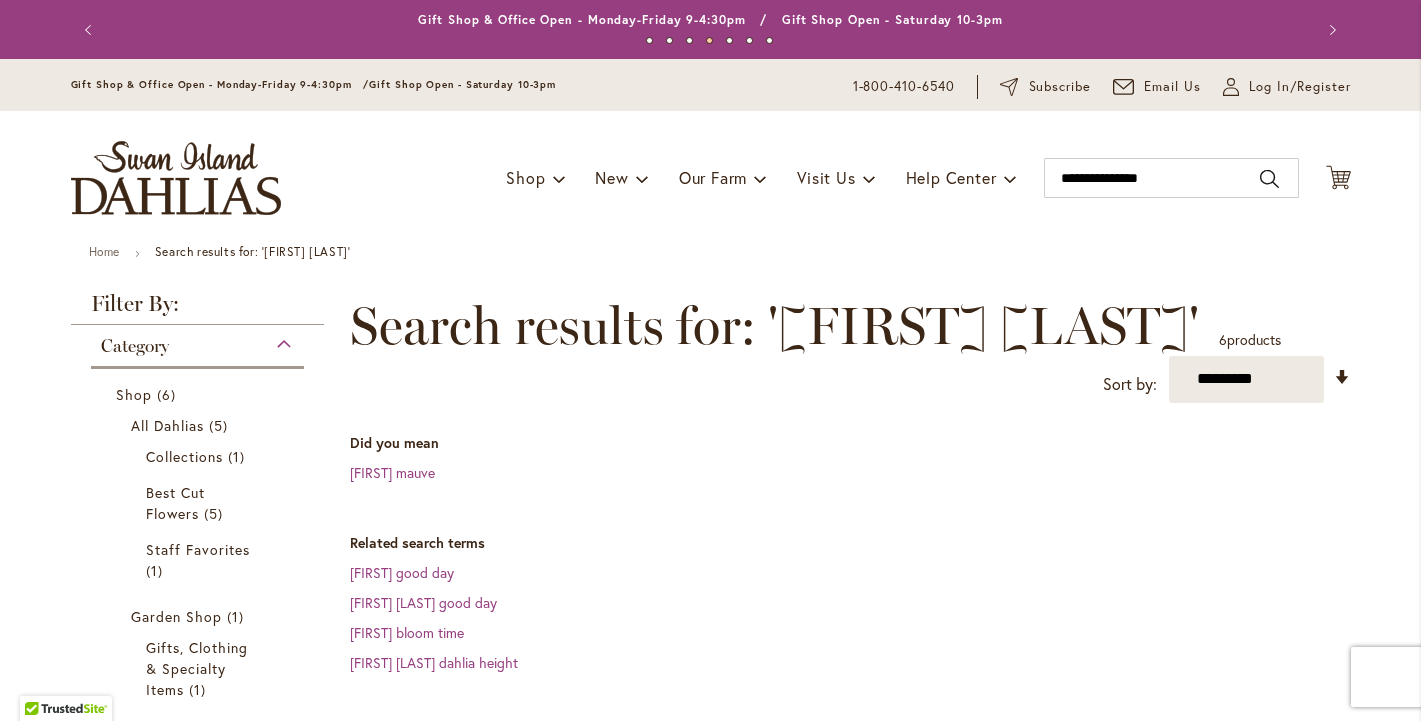 scroll, scrollTop: 0, scrollLeft: 0, axis: both 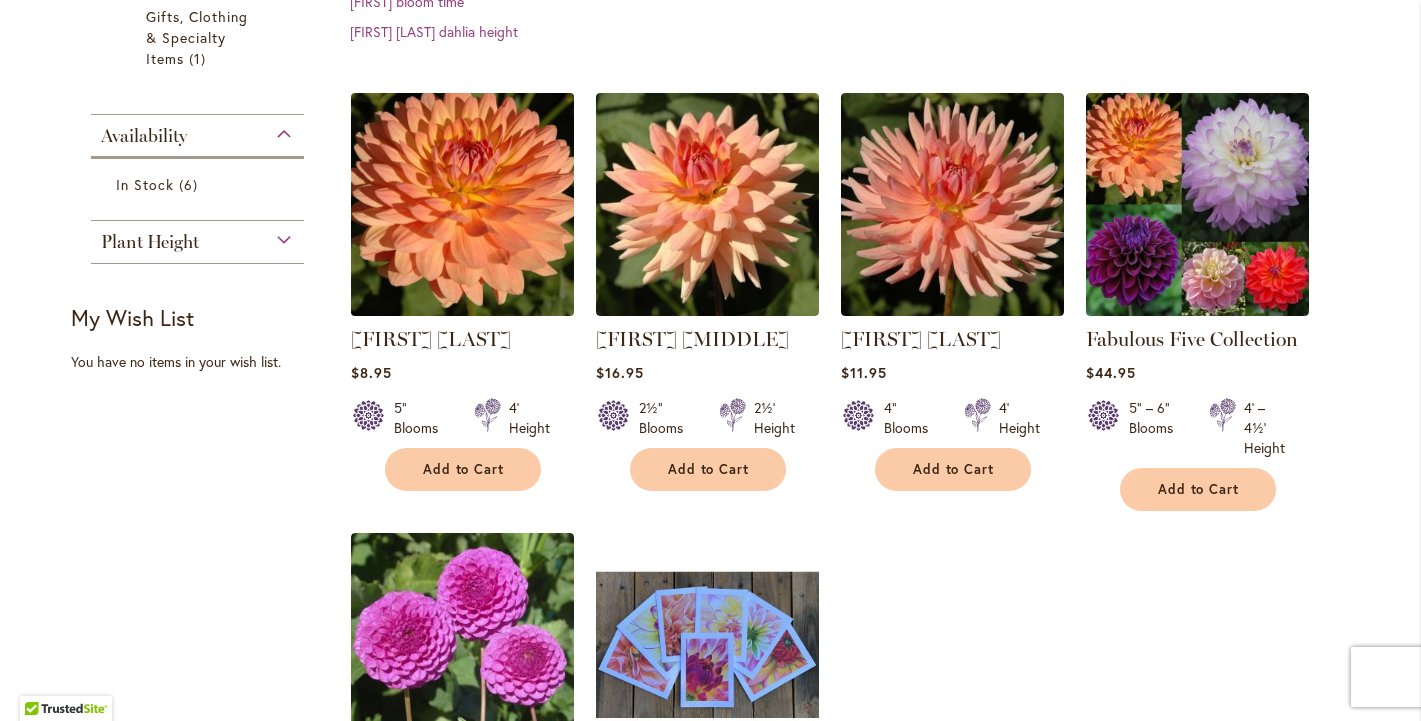 click at bounding box center [462, 204] 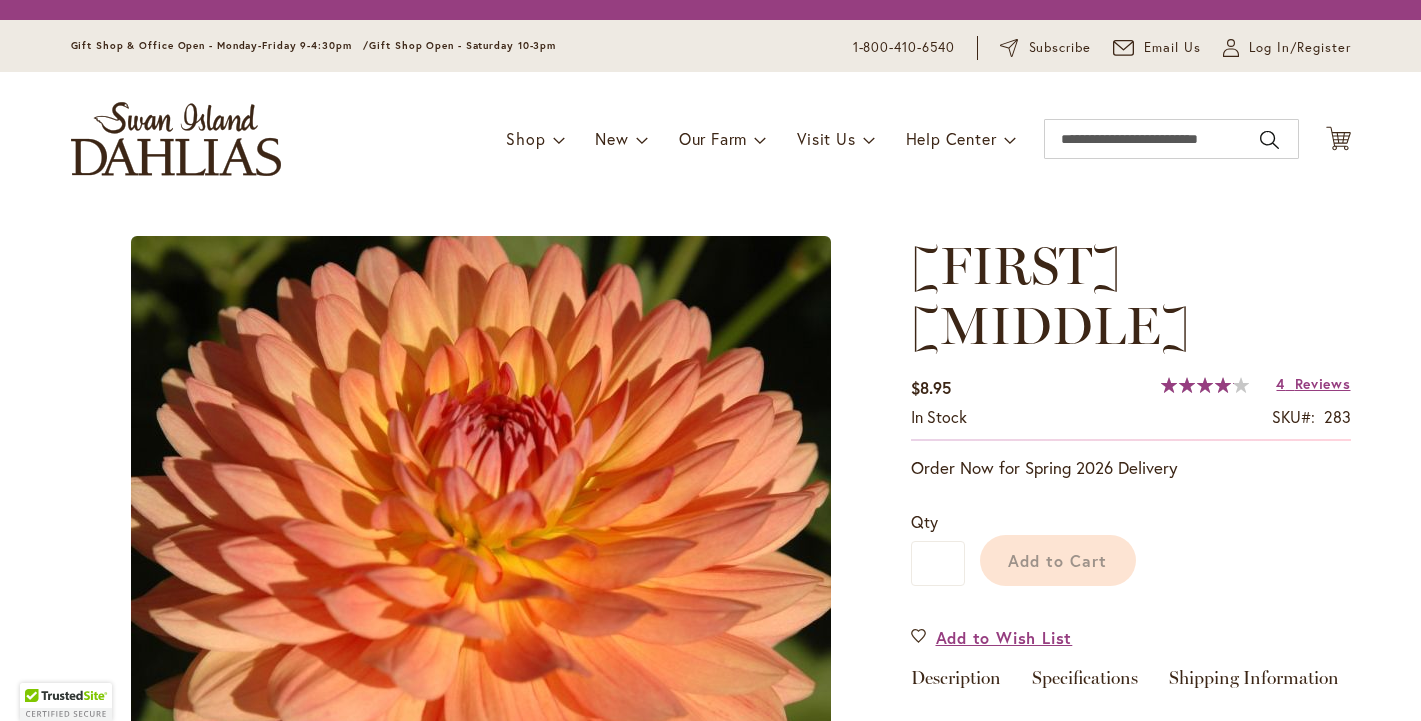 scroll, scrollTop: 0, scrollLeft: 0, axis: both 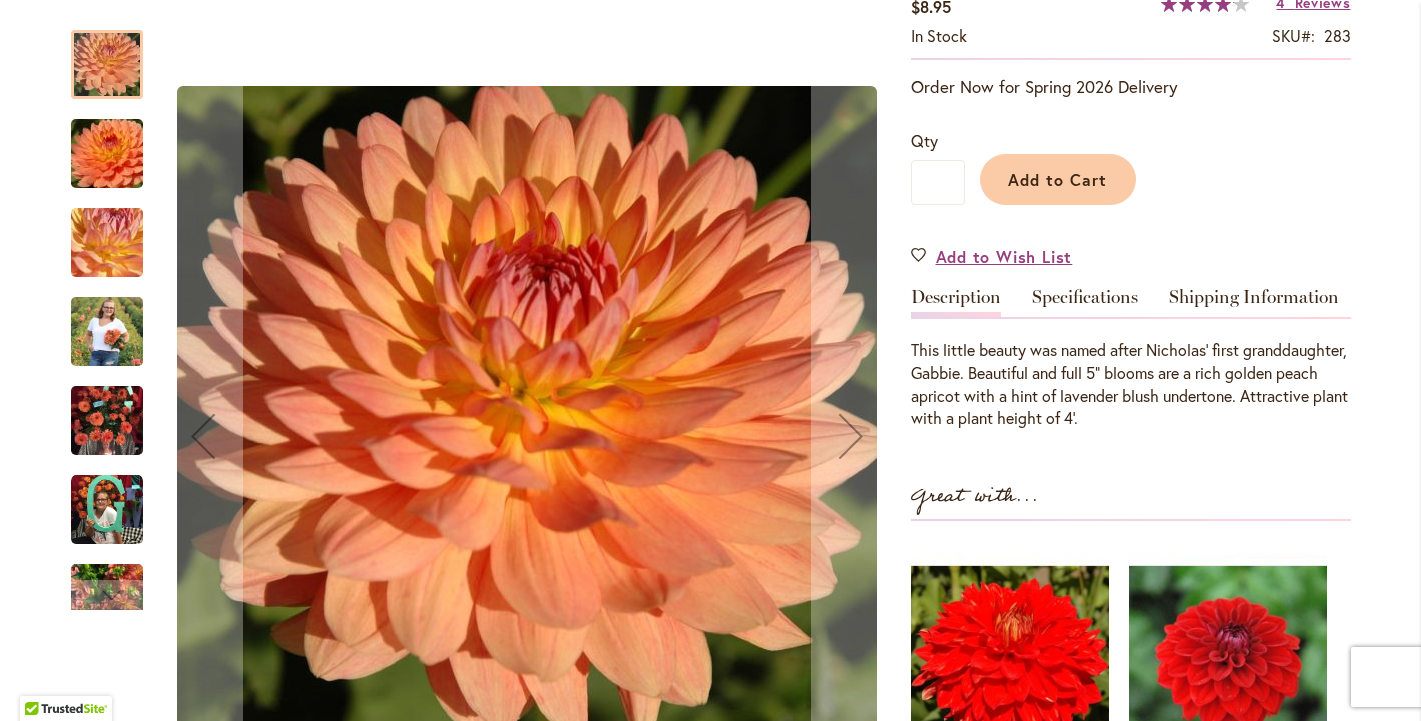 click at bounding box center [107, 64] 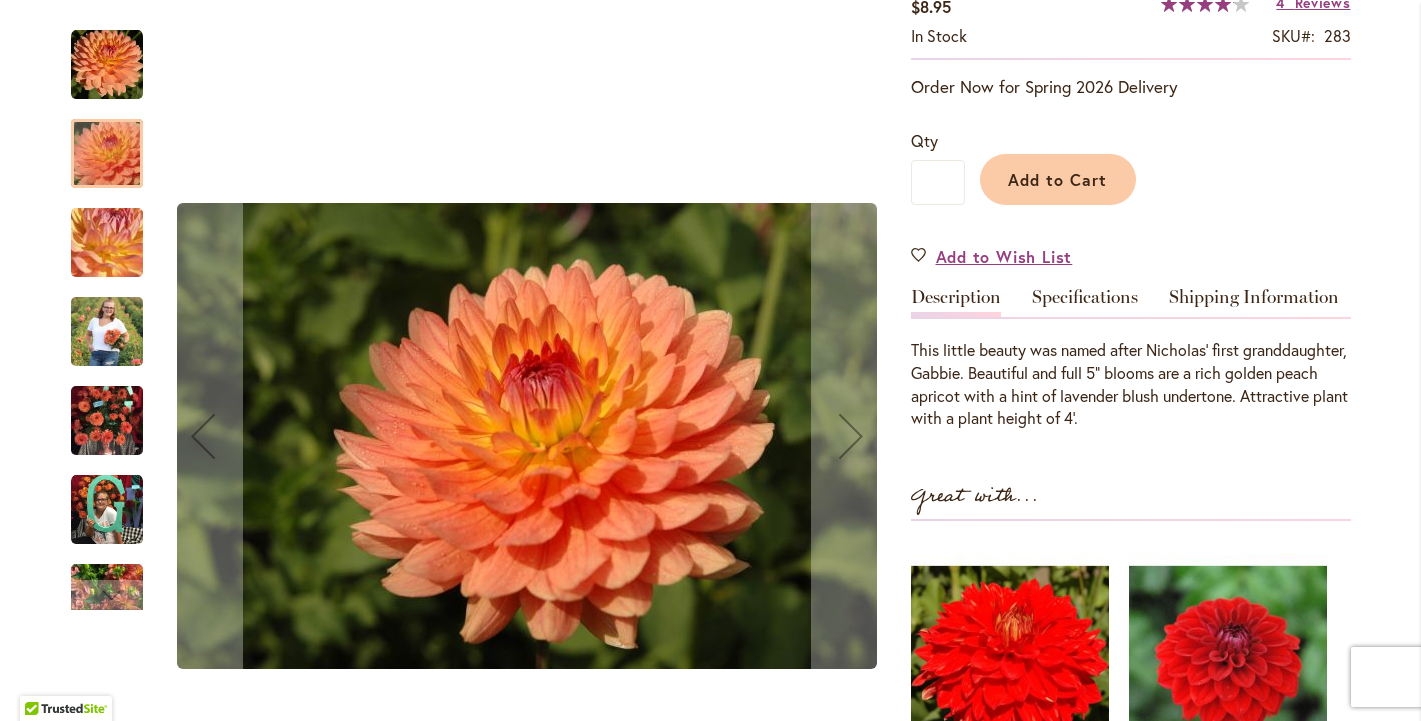 click at bounding box center (107, 243) 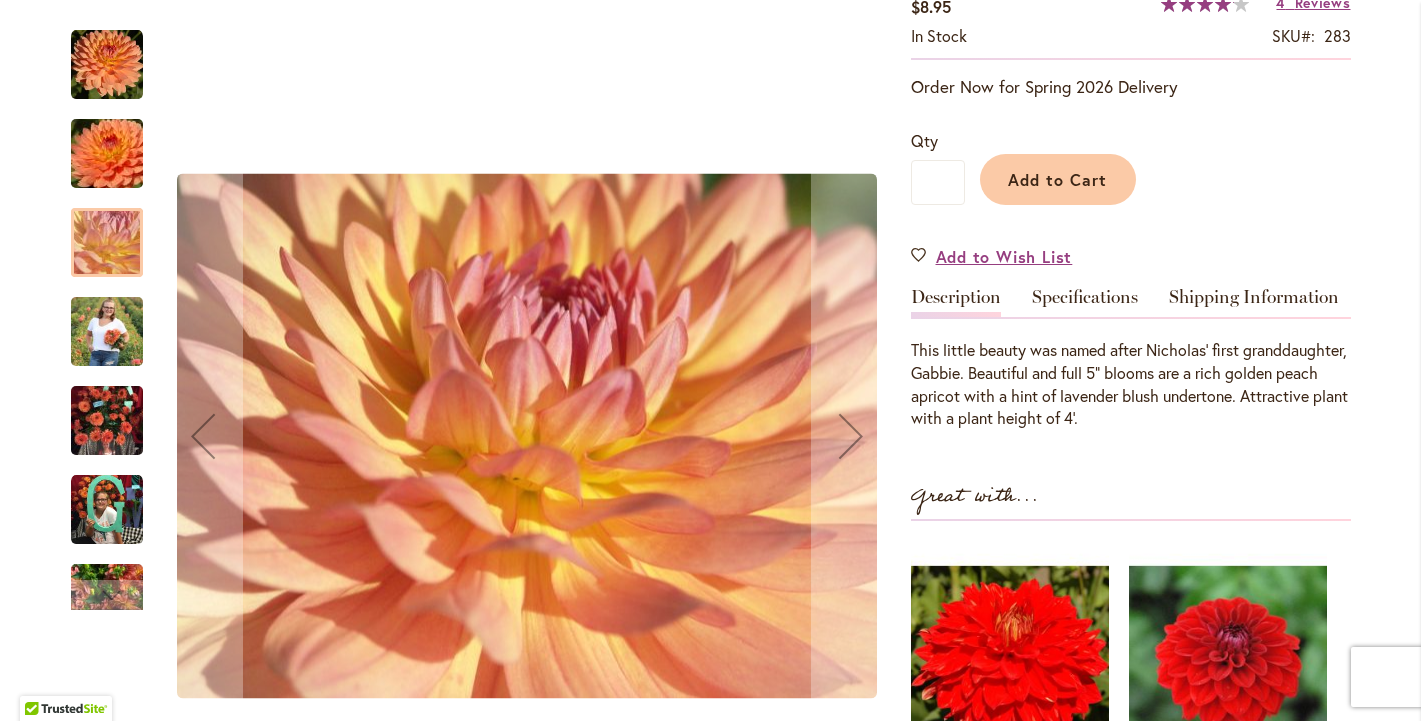 click at bounding box center (107, 331) 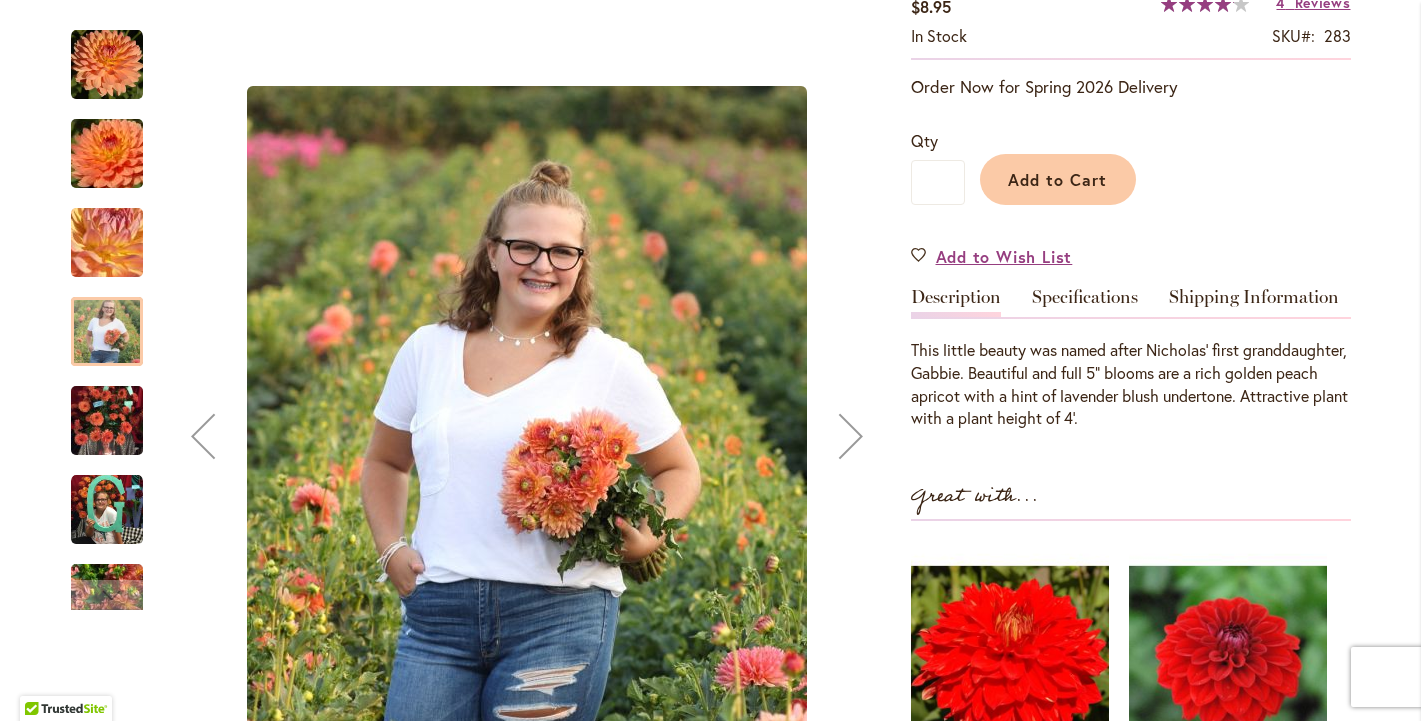 click at bounding box center [107, 421] 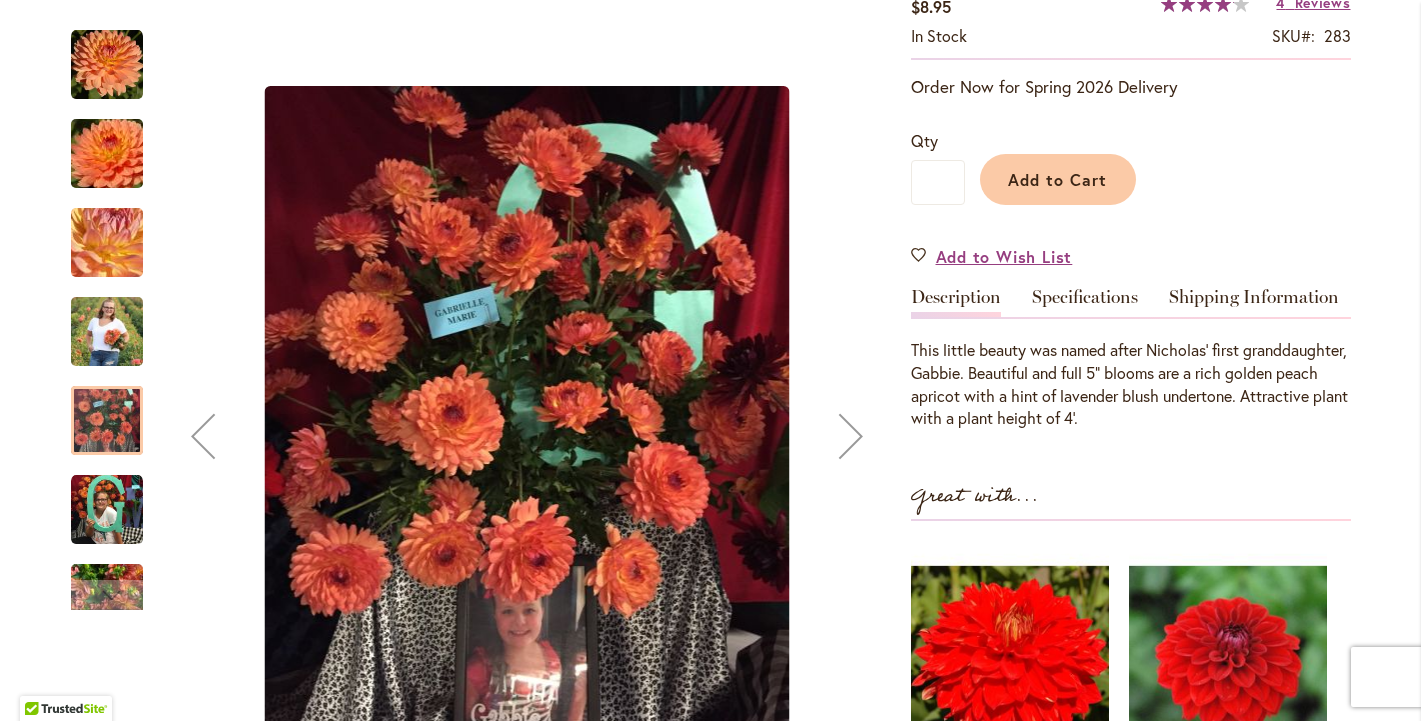 click at bounding box center (107, 510) 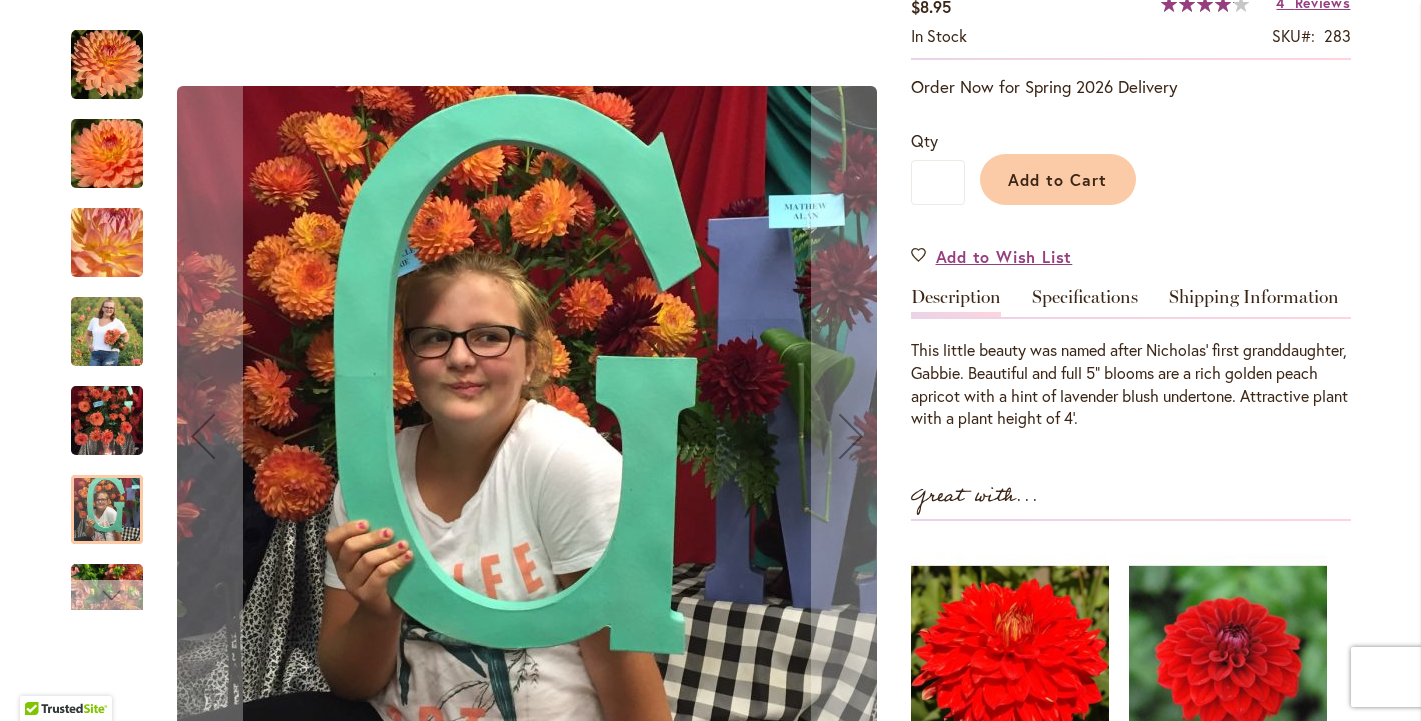 click at bounding box center [107, 595] 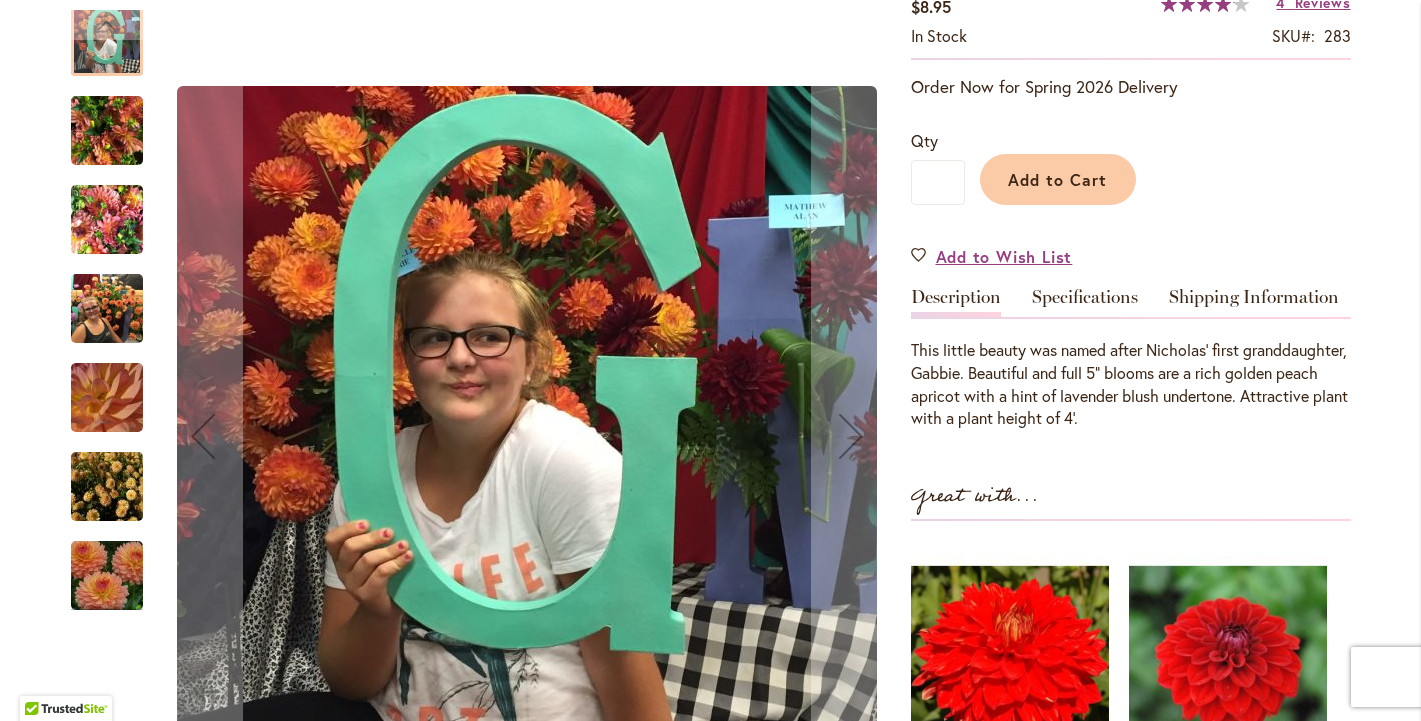 click at bounding box center (107, 487) 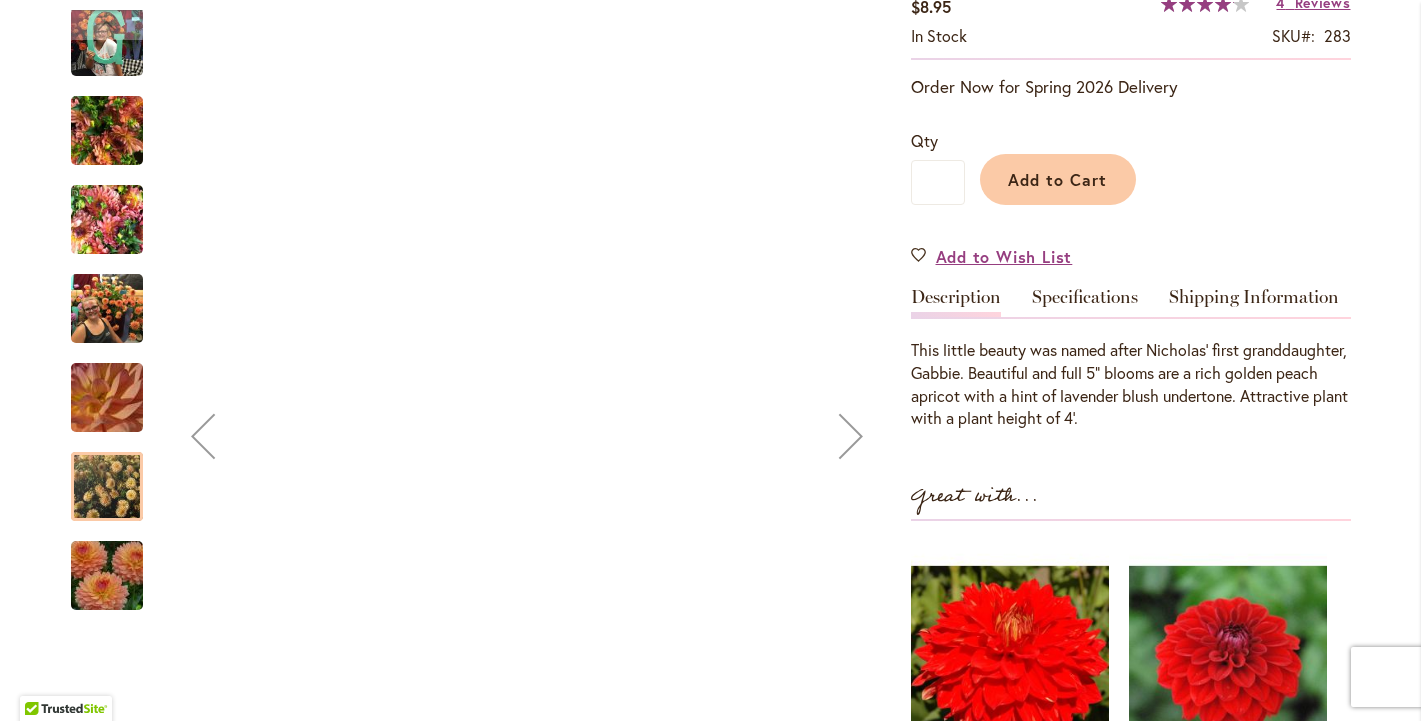 click at bounding box center (107, 576) 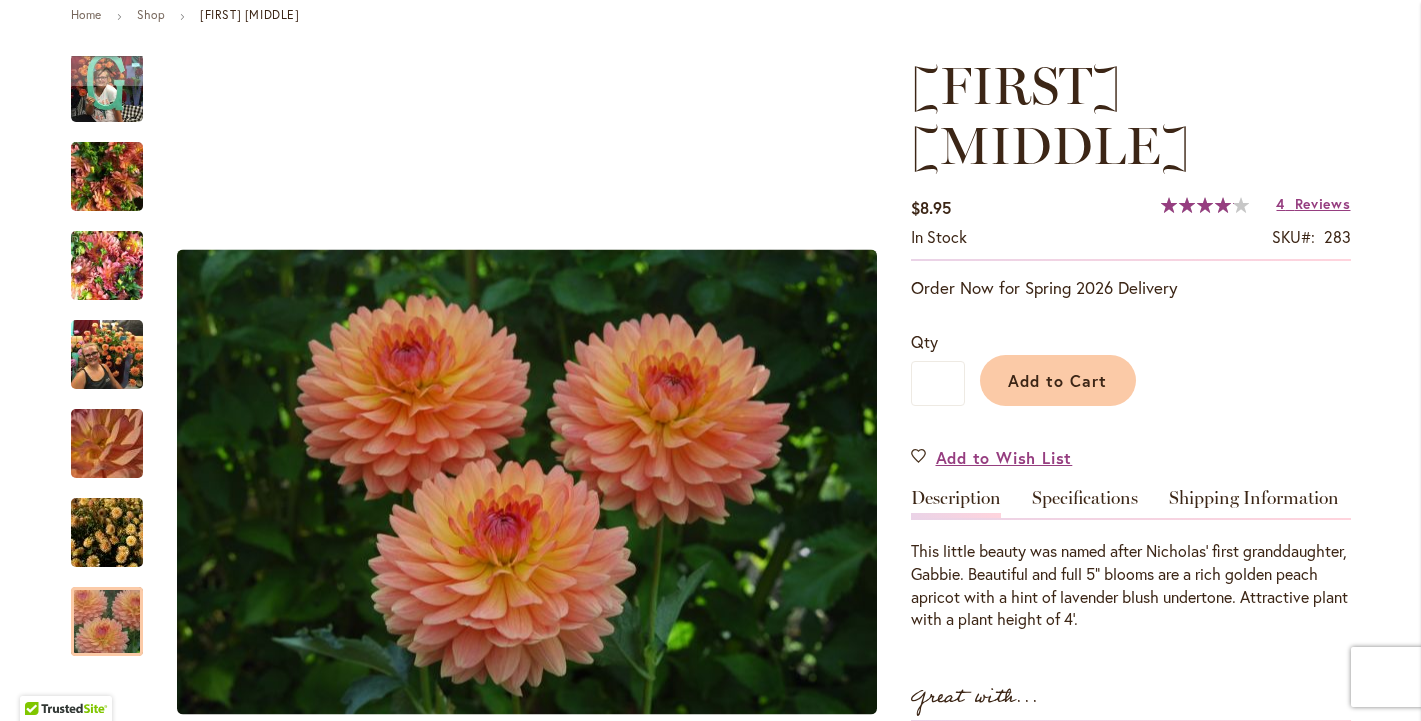scroll, scrollTop: 0, scrollLeft: 0, axis: both 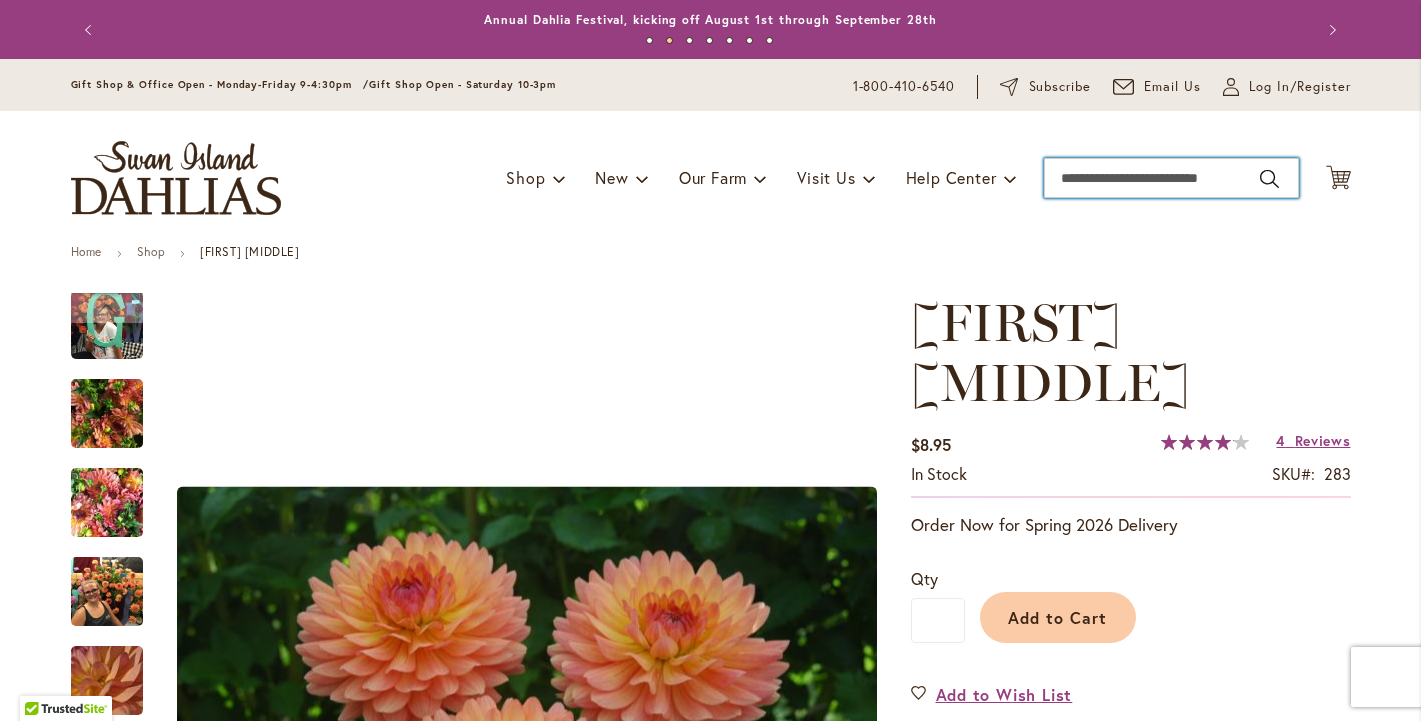 click on "Search" at bounding box center (1171, 178) 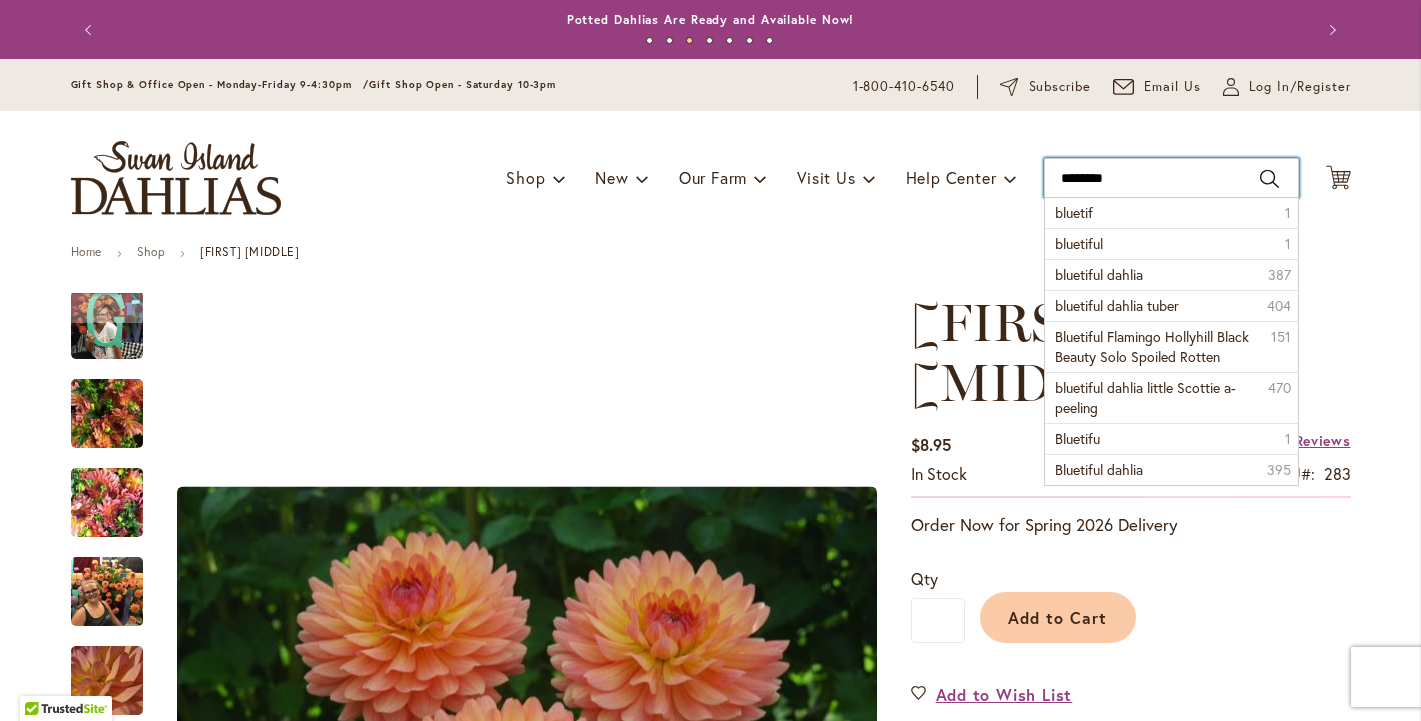 type on "*********" 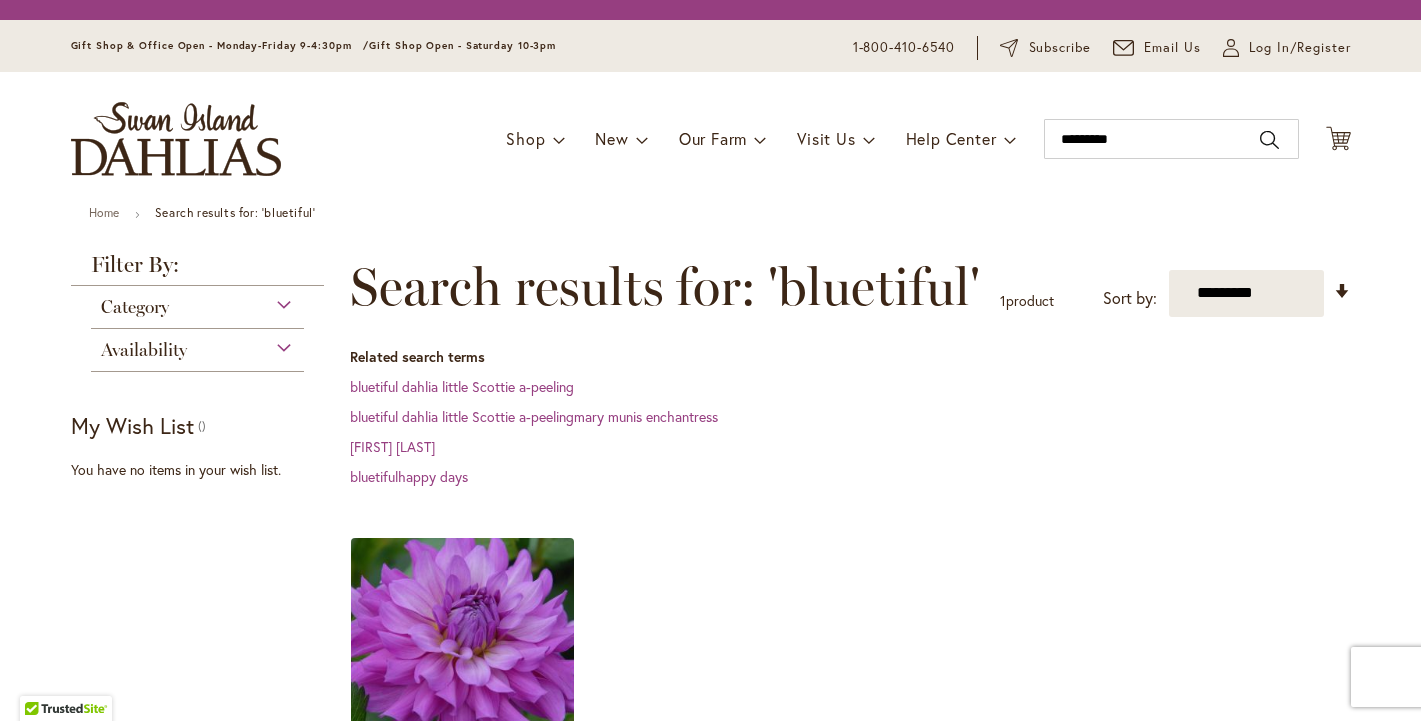 scroll, scrollTop: 0, scrollLeft: 0, axis: both 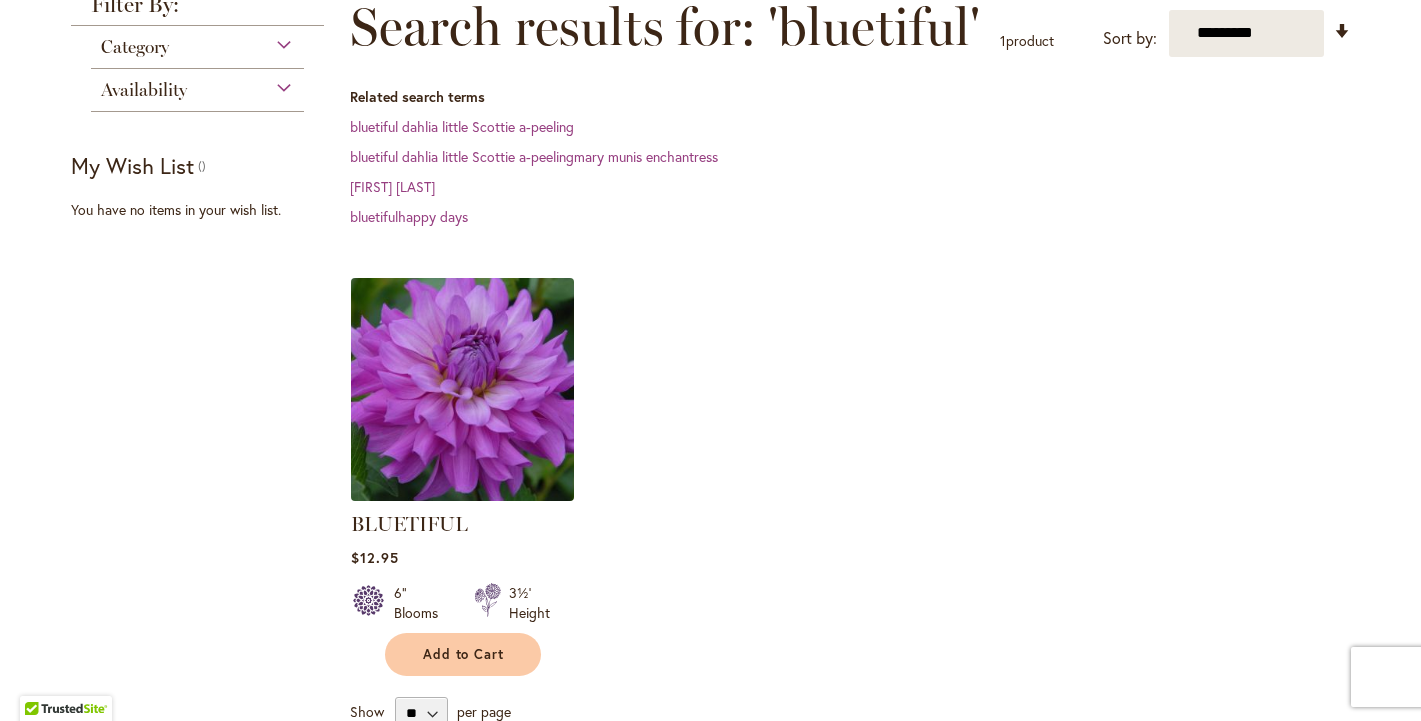 drag, startPoint x: 437, startPoint y: 413, endPoint x: 455, endPoint y: 417, distance: 18.439089 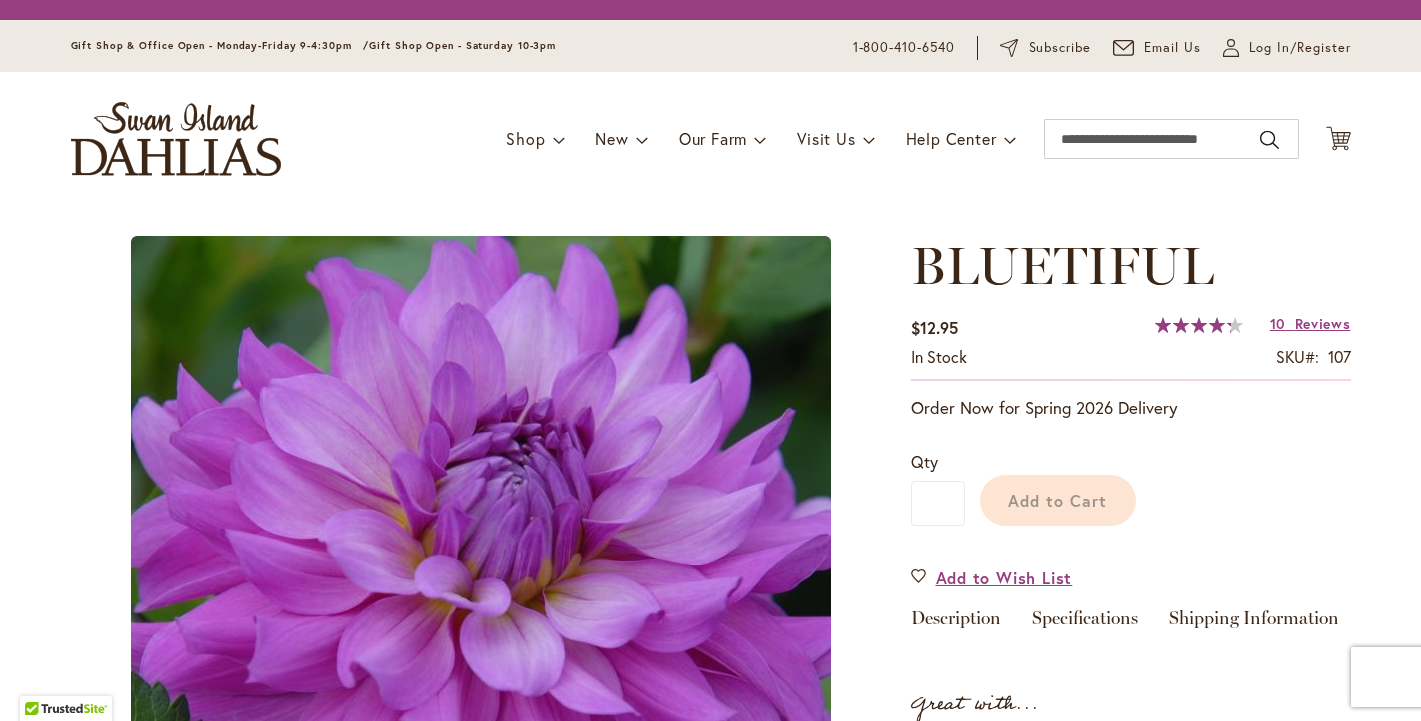 scroll, scrollTop: 0, scrollLeft: 0, axis: both 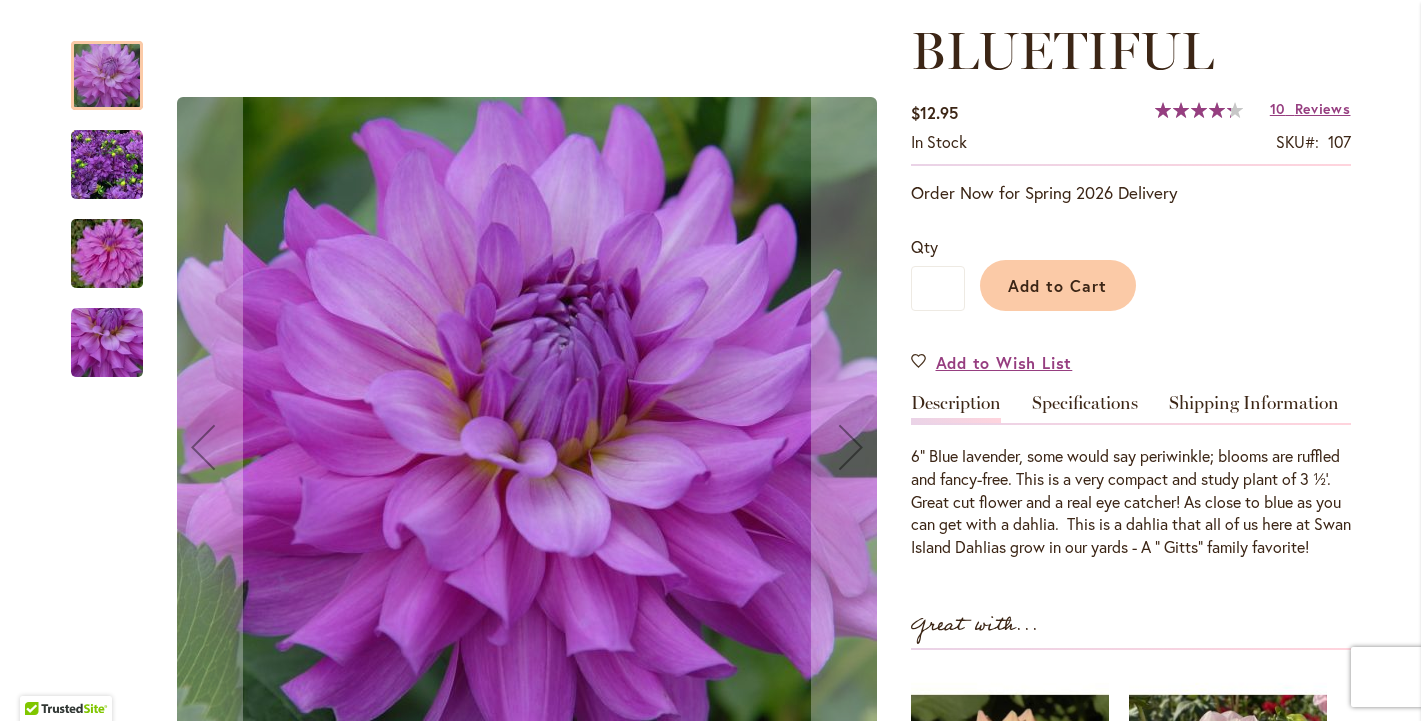 click at bounding box center (107, 165) 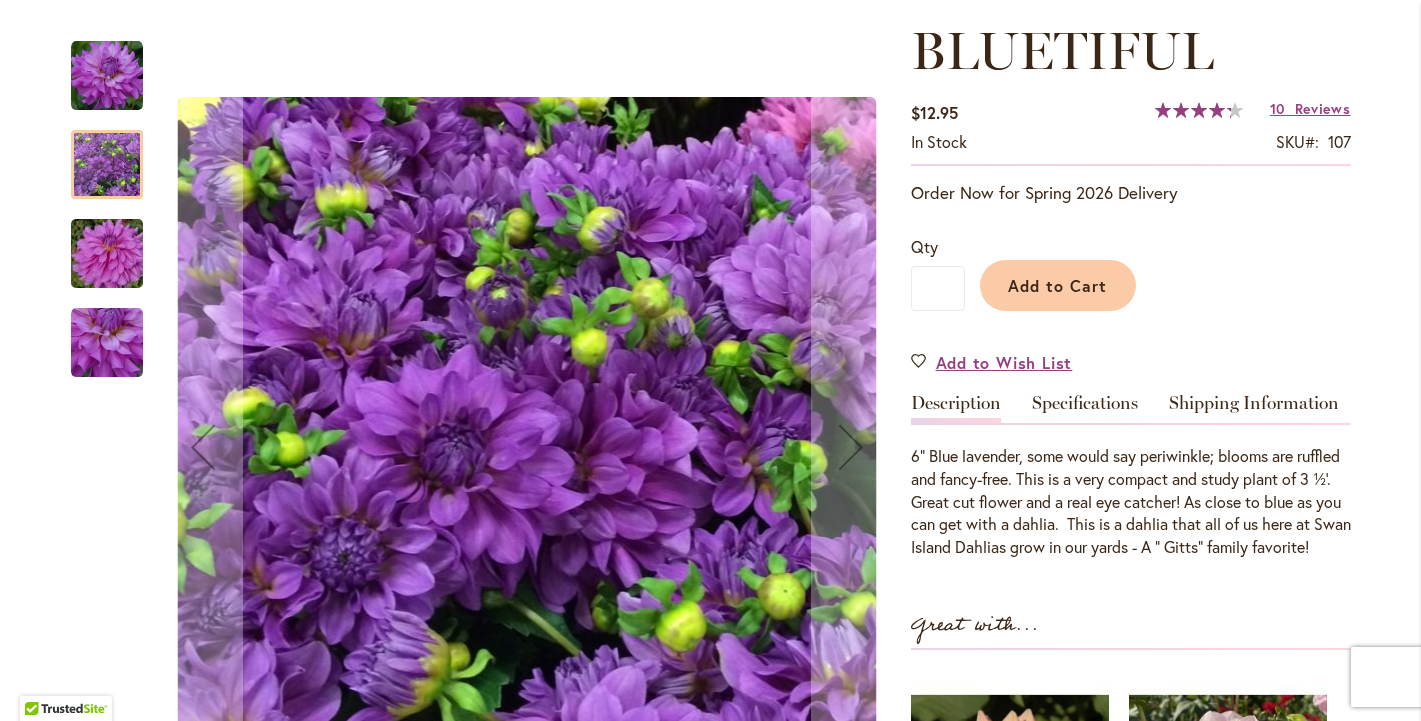 click at bounding box center [107, 254] 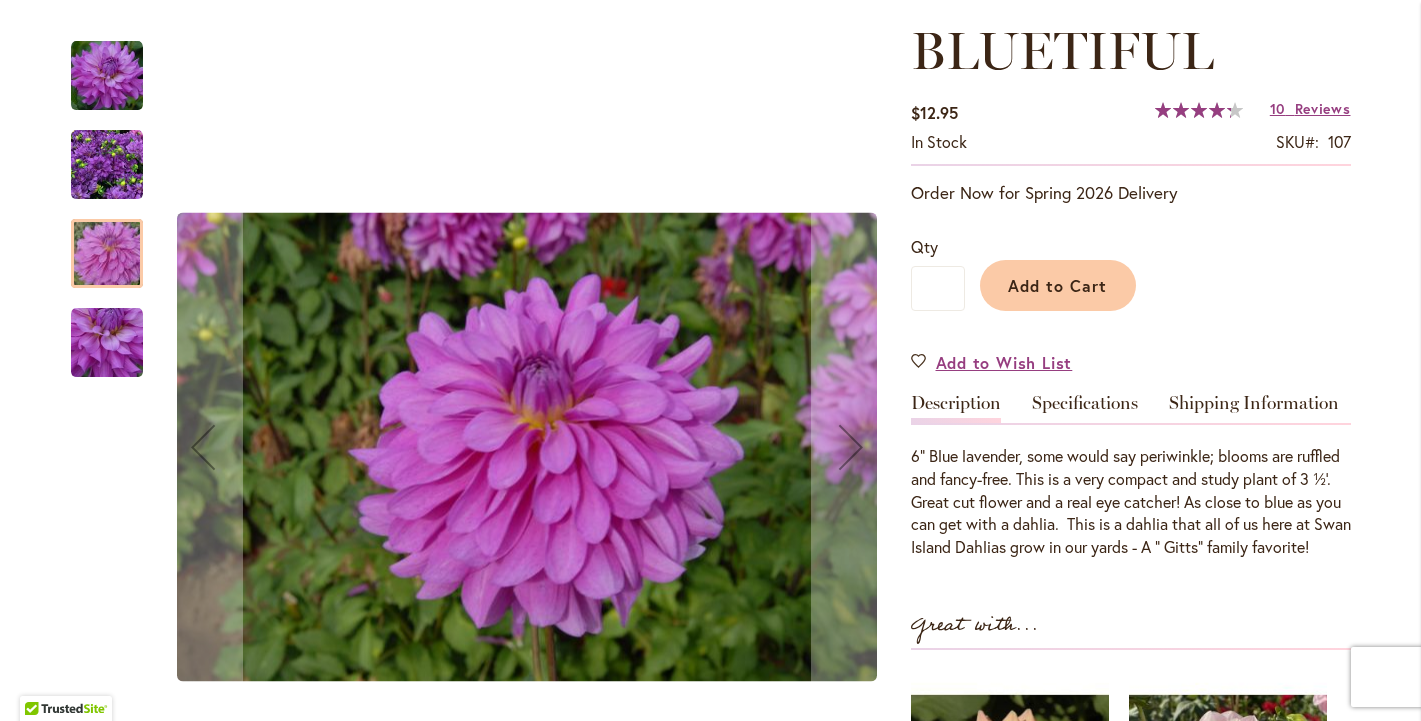 click at bounding box center [107, 343] 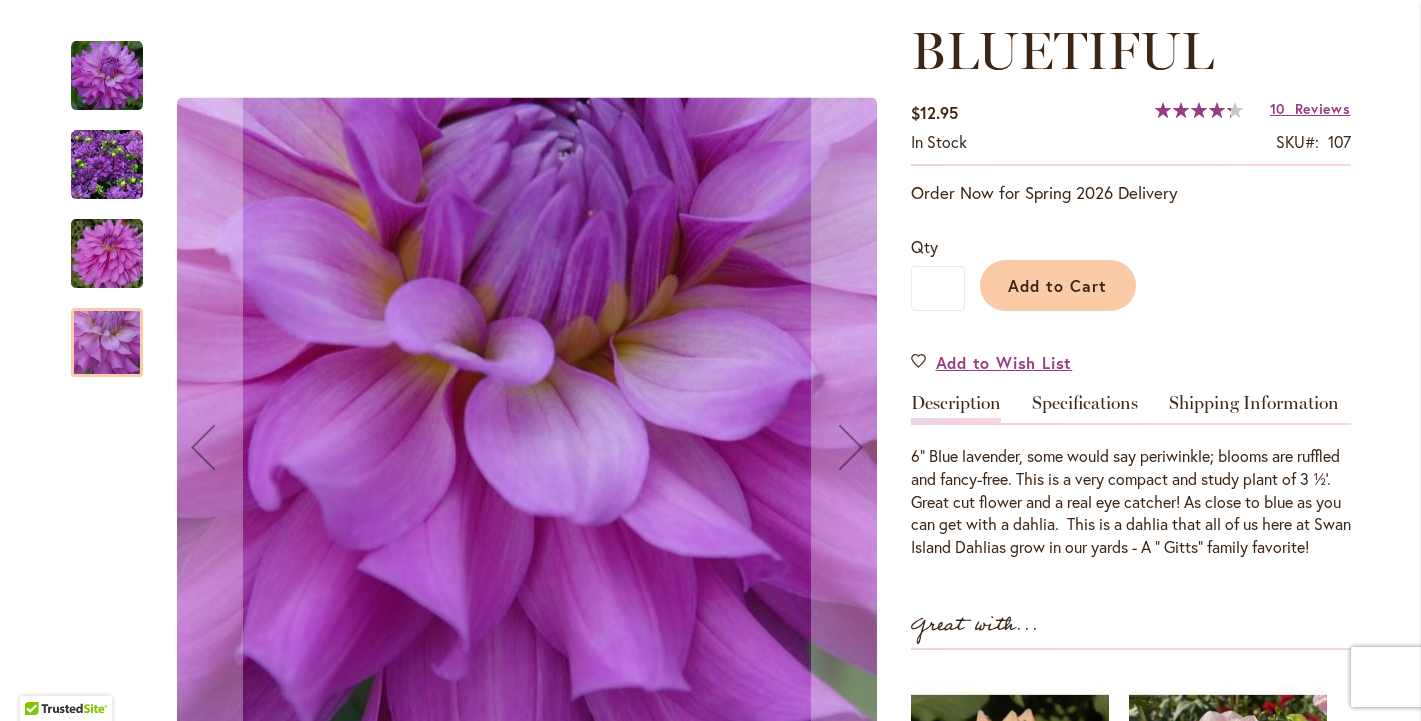 click at bounding box center [107, 165] 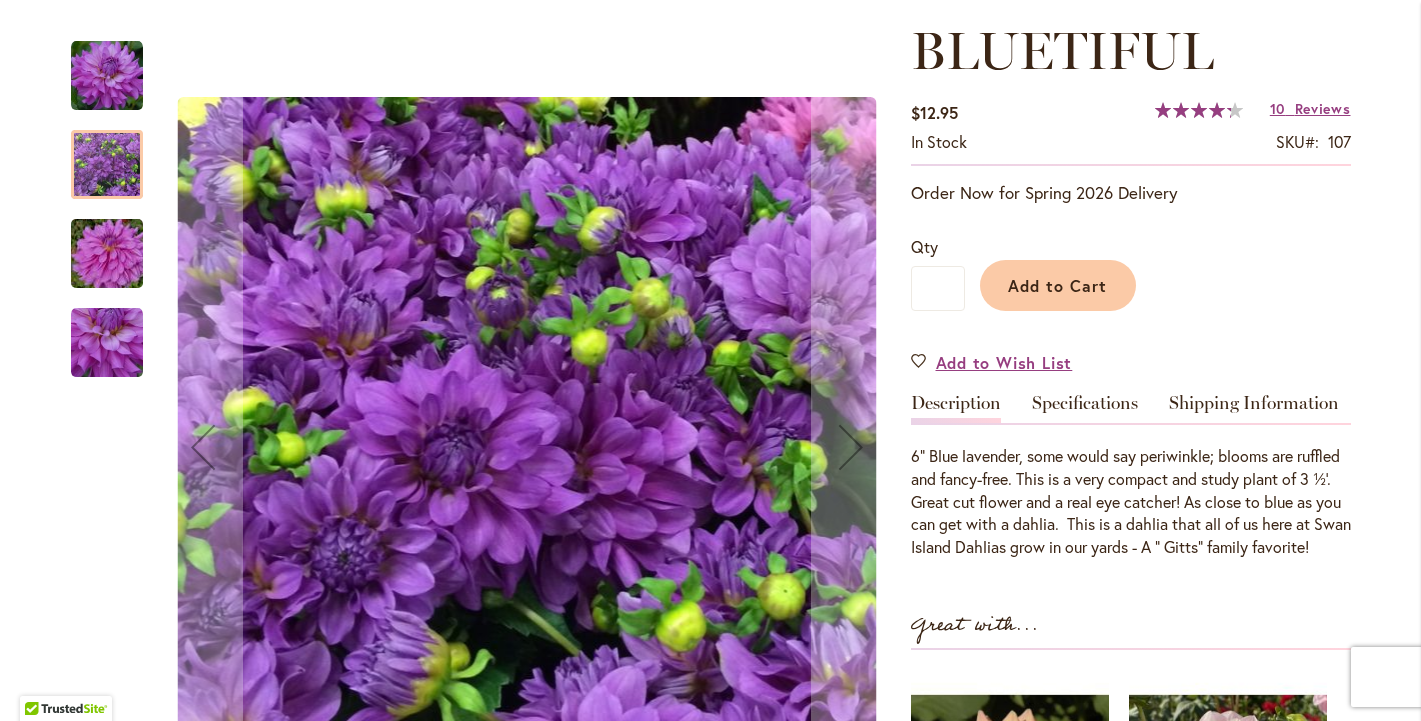 click at bounding box center (107, 76) 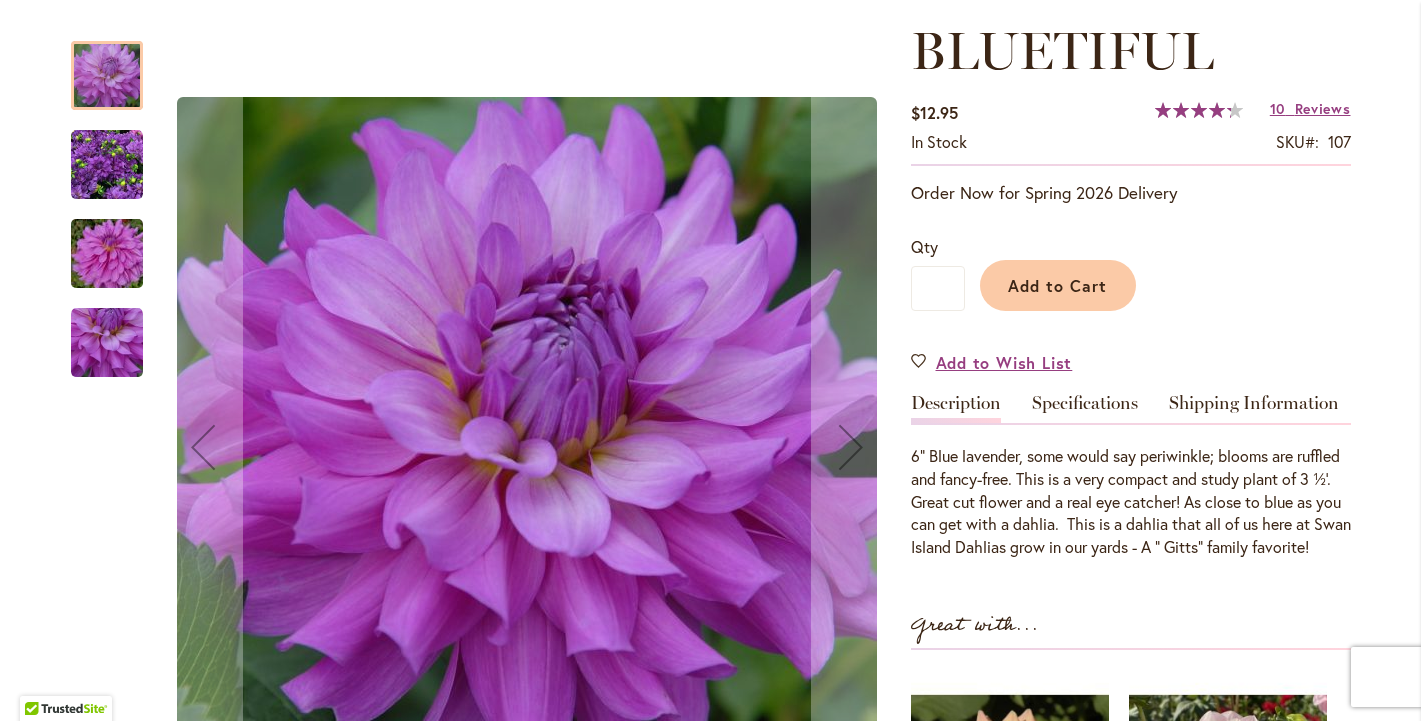 click at bounding box center [107, 165] 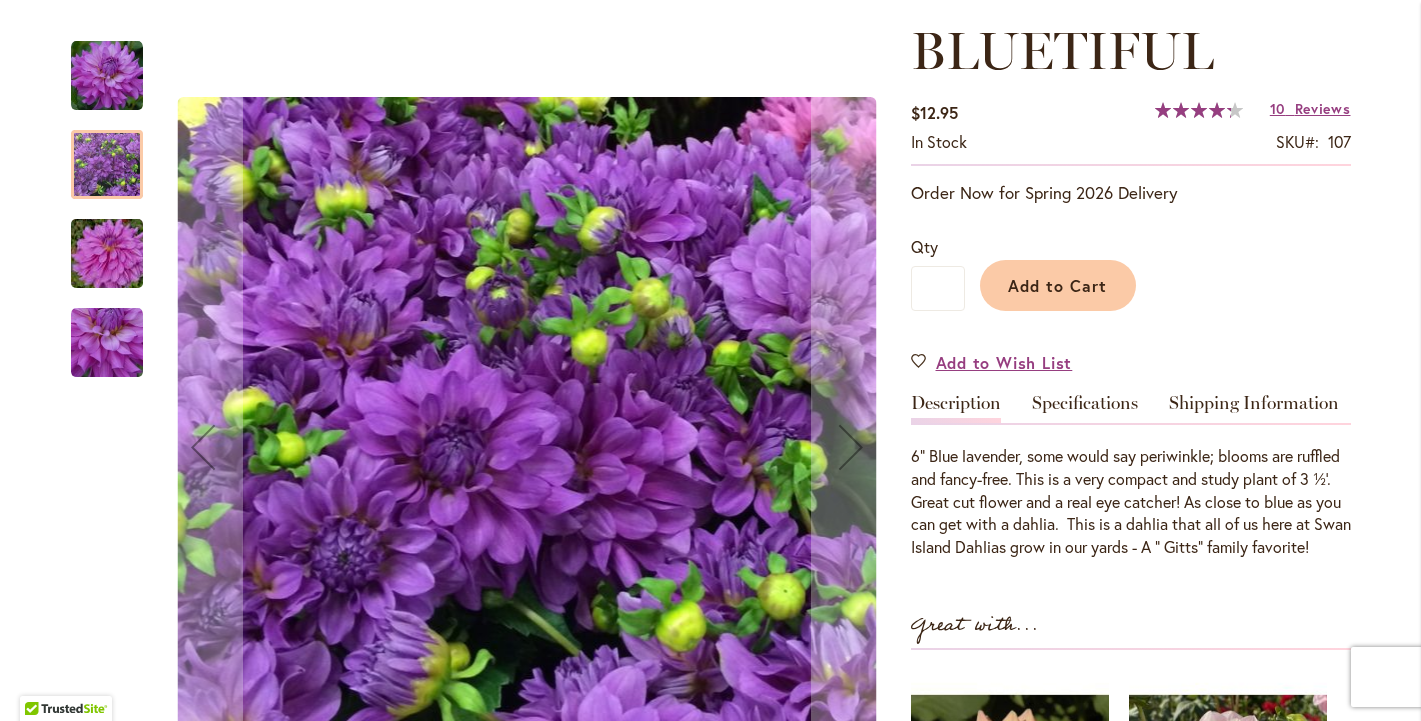 click at bounding box center (107, 76) 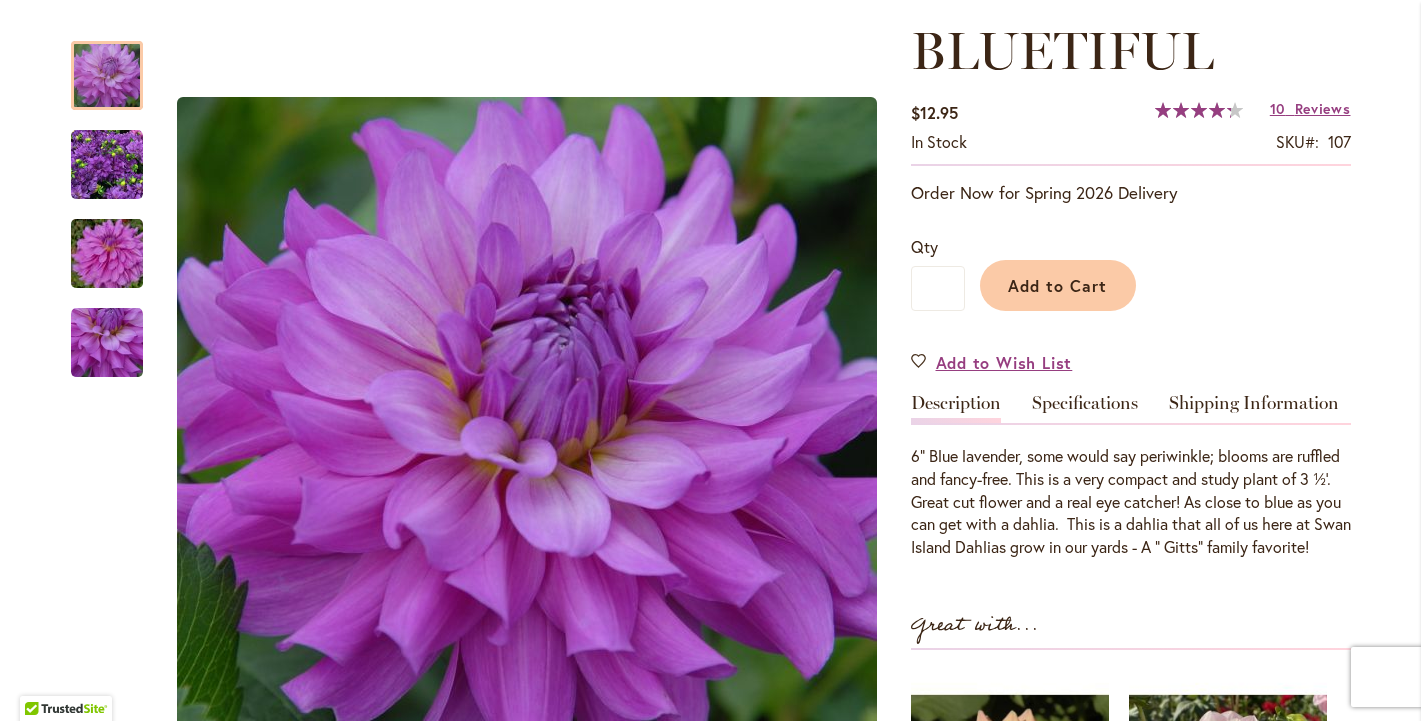 click on "87                          % of  100" at bounding box center (1193, 110) 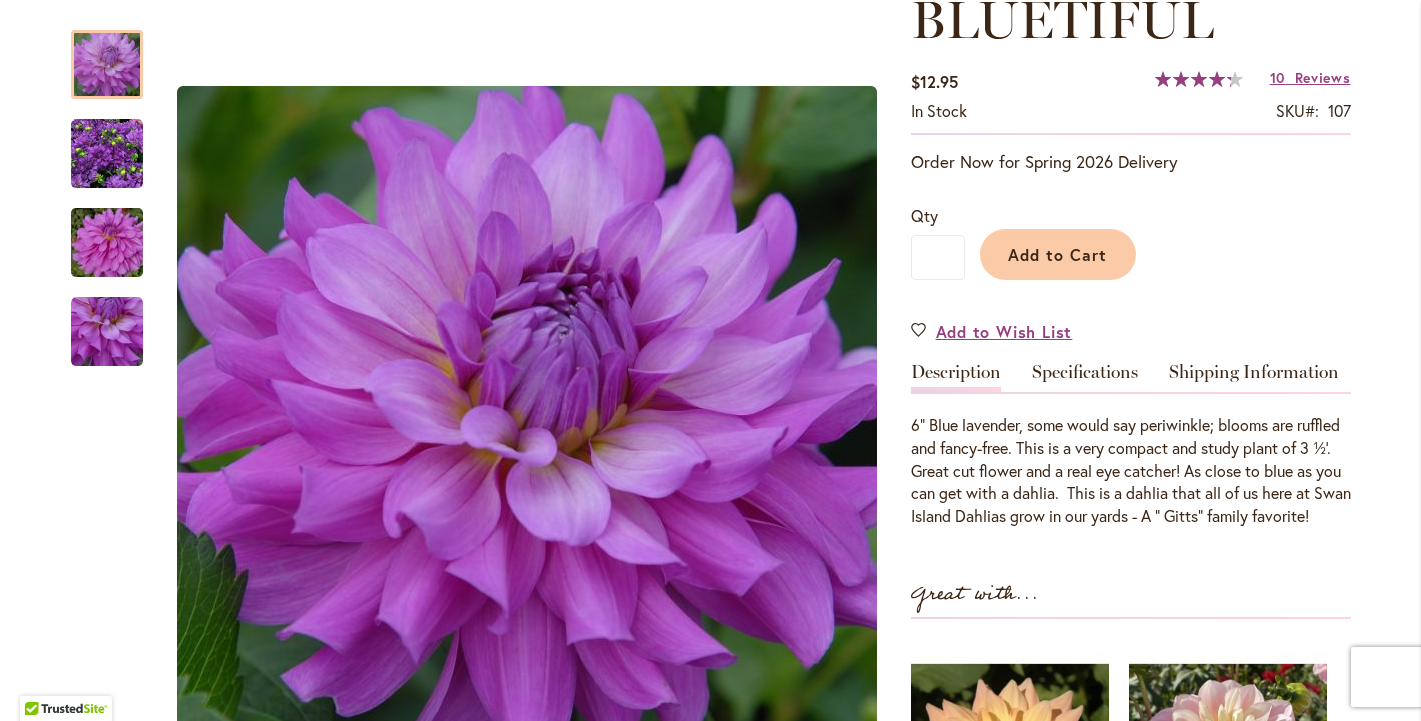 scroll, scrollTop: 149, scrollLeft: 0, axis: vertical 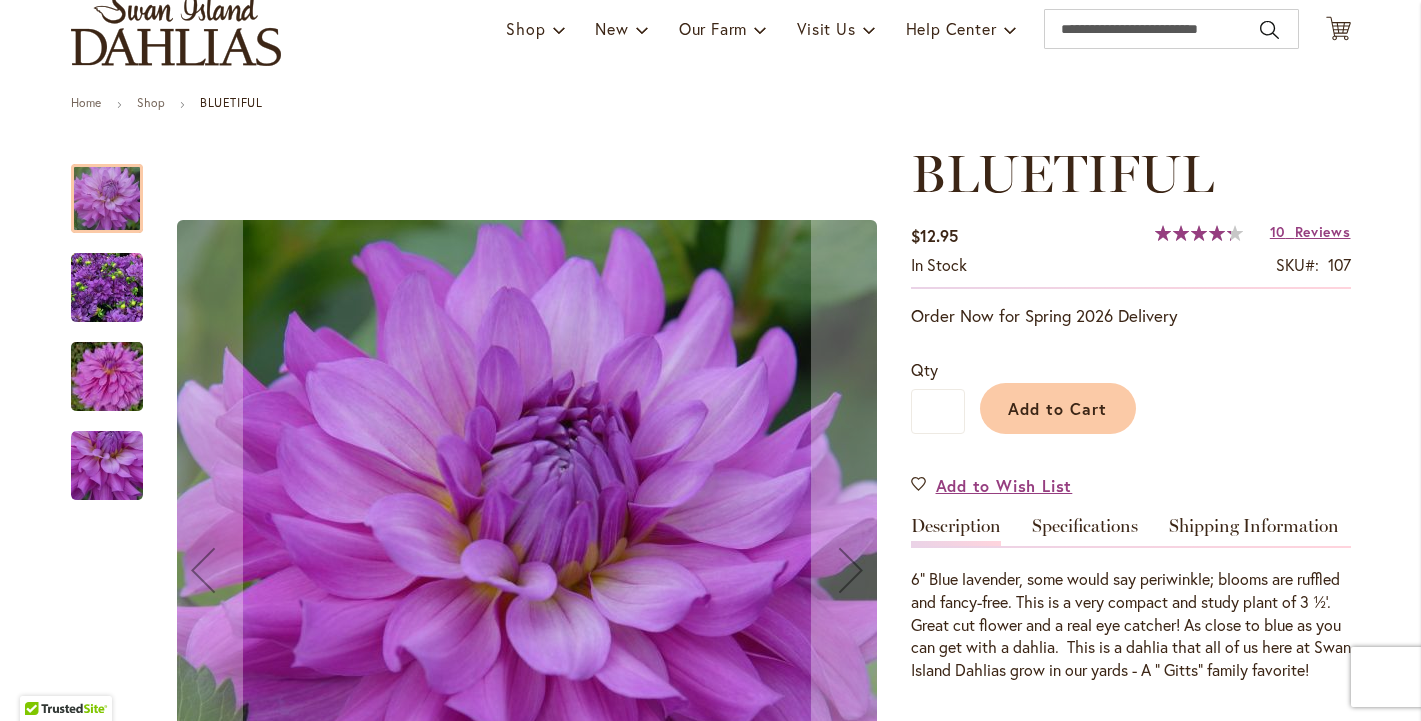 click at bounding box center [107, 288] 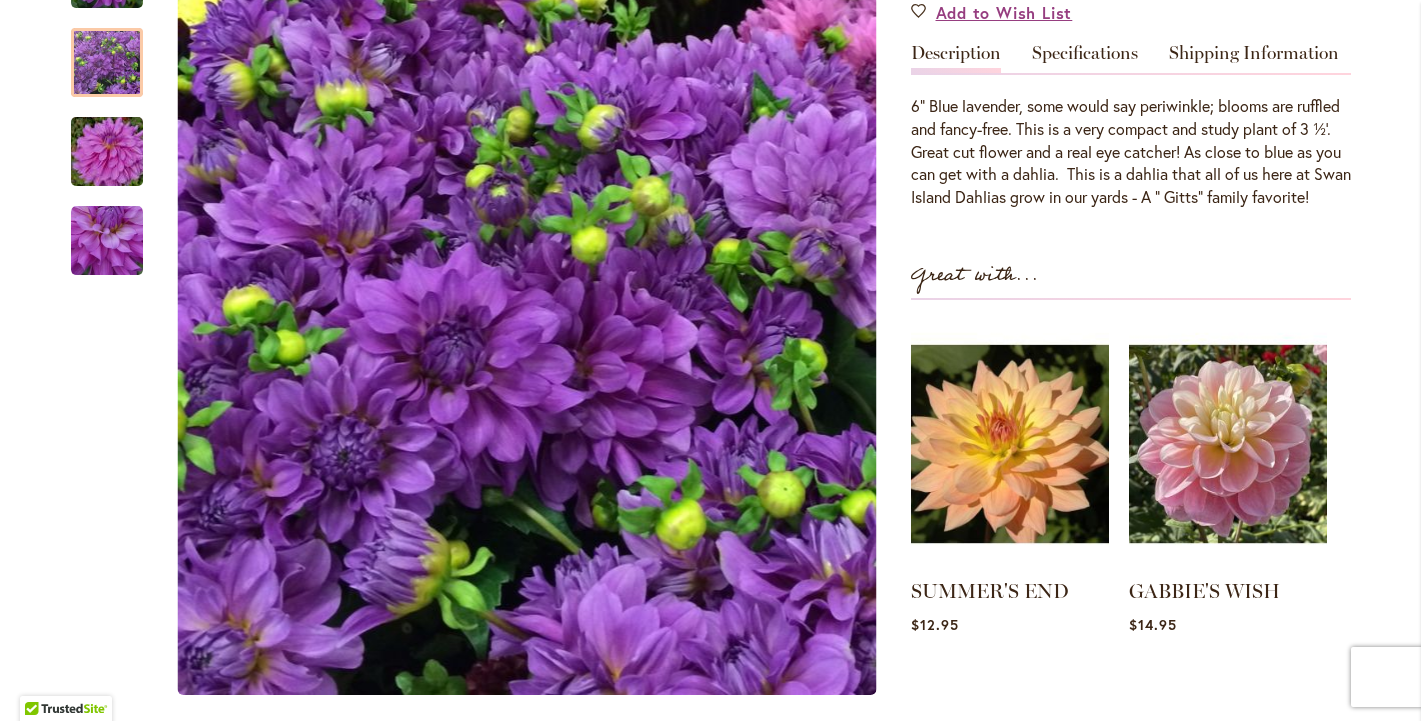 scroll, scrollTop: 636, scrollLeft: 0, axis: vertical 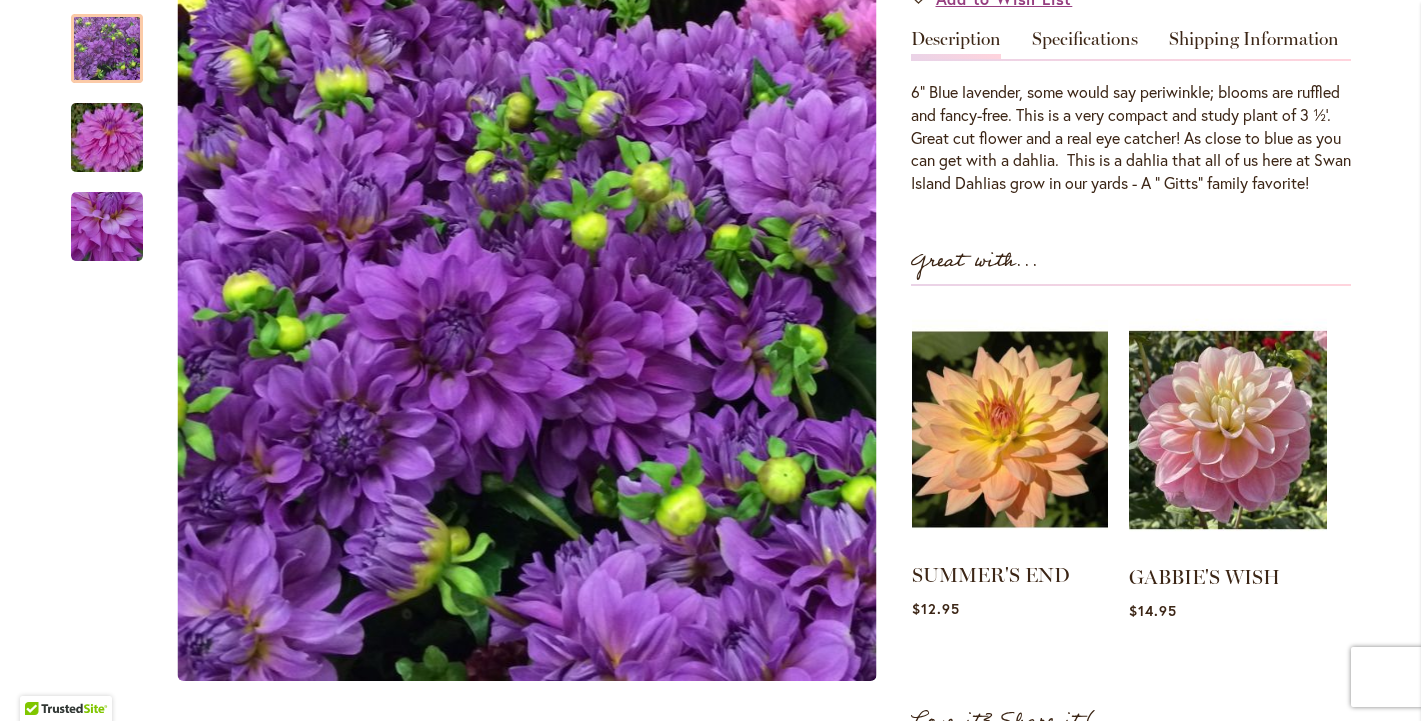 click at bounding box center [1010, 429] 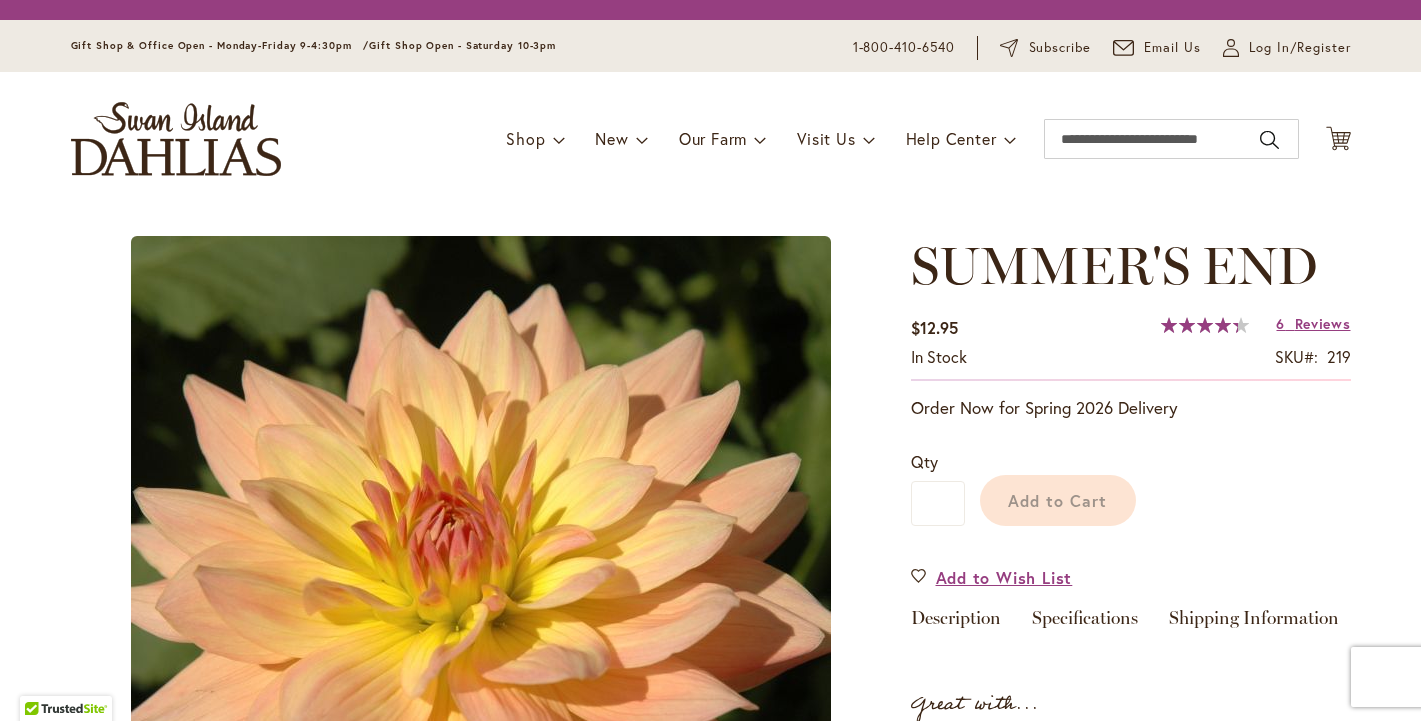 scroll, scrollTop: 0, scrollLeft: 0, axis: both 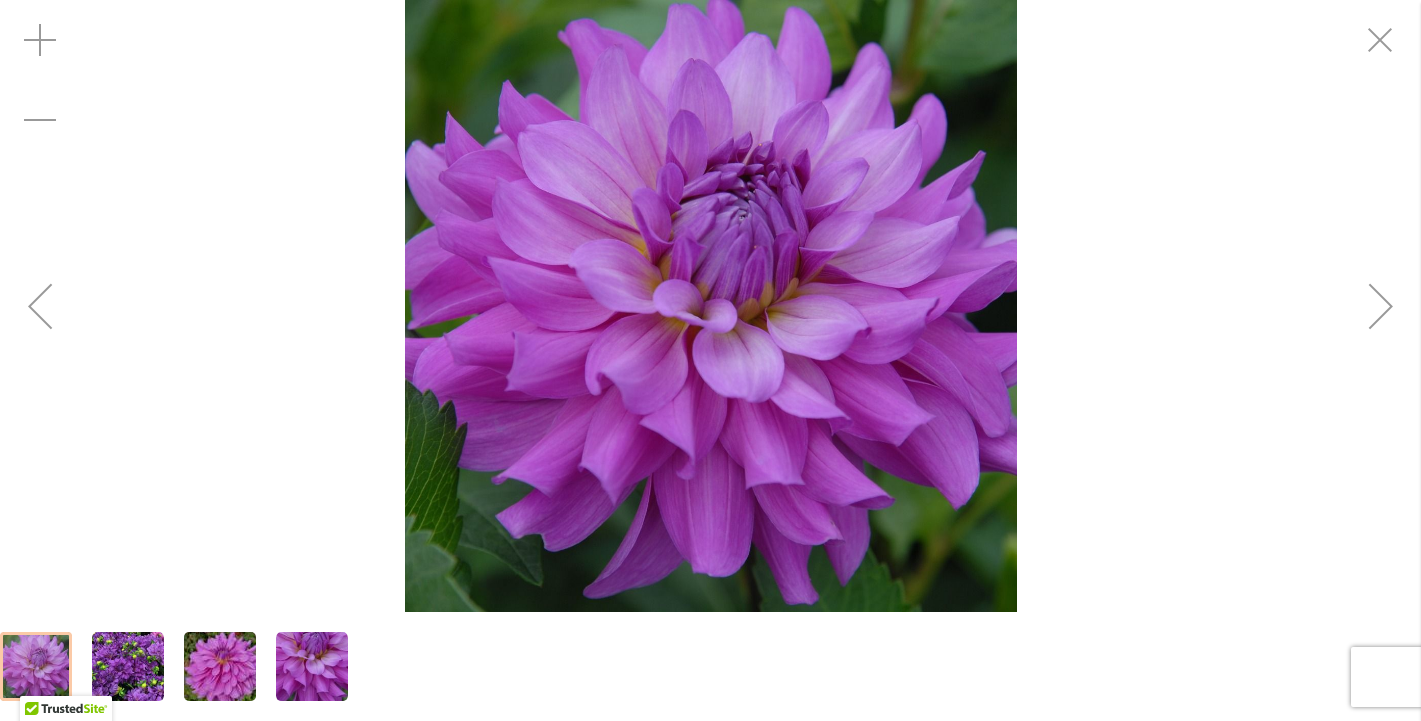 drag, startPoint x: 1382, startPoint y: 29, endPoint x: 1267, endPoint y: 69, distance: 121.75796 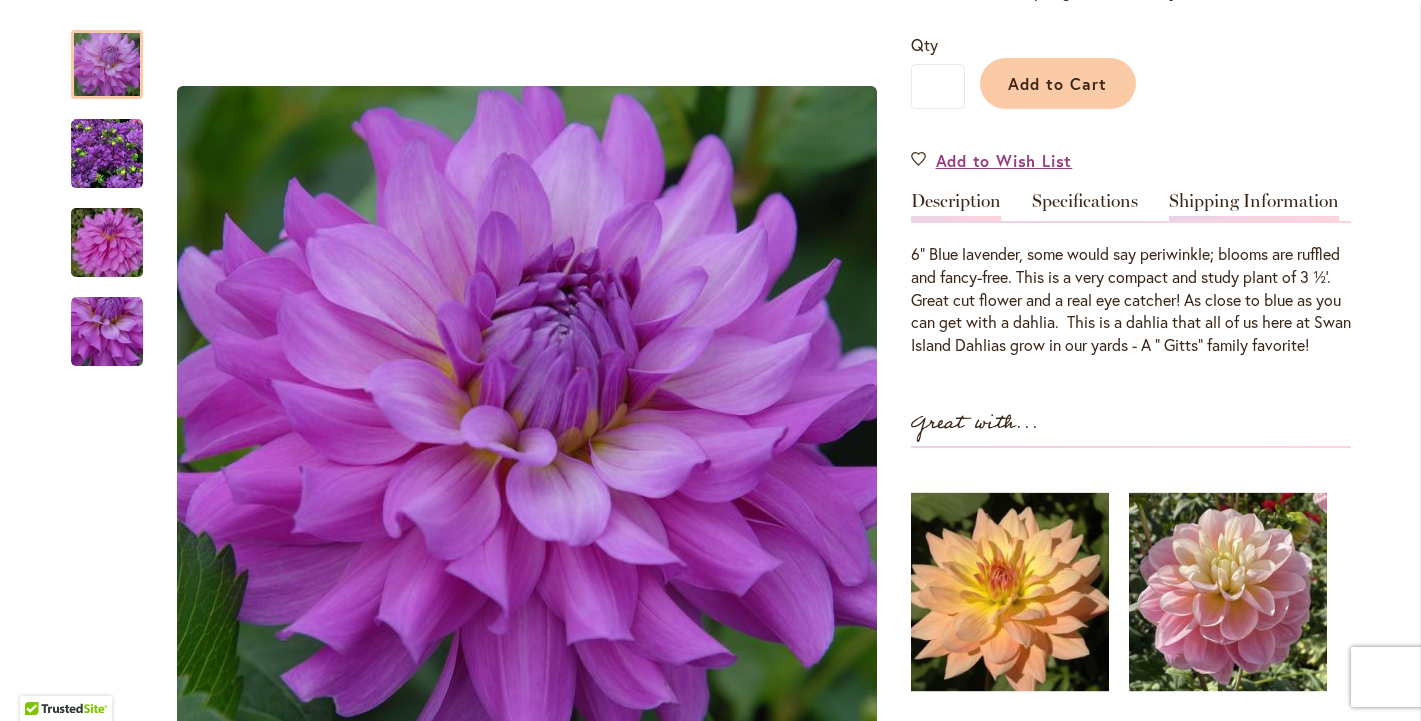 scroll, scrollTop: 475, scrollLeft: 0, axis: vertical 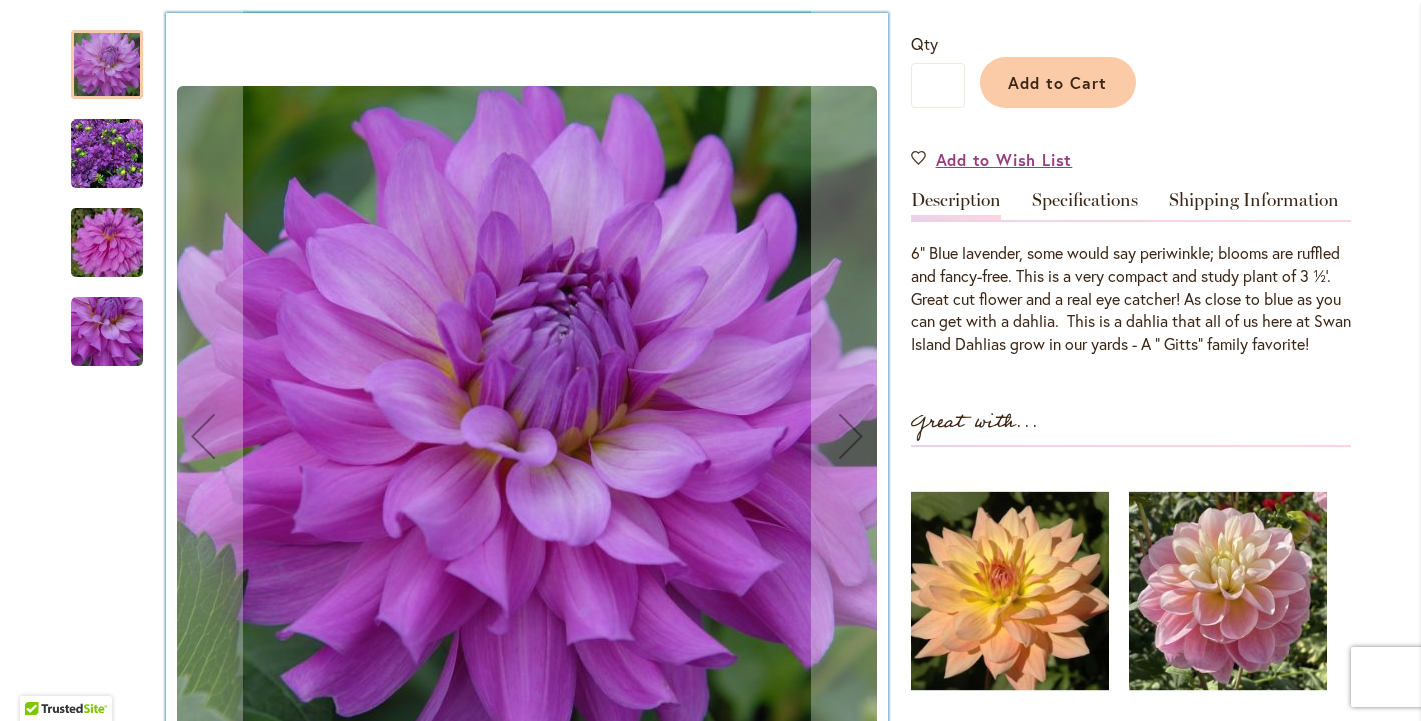 click at bounding box center (107, 154) 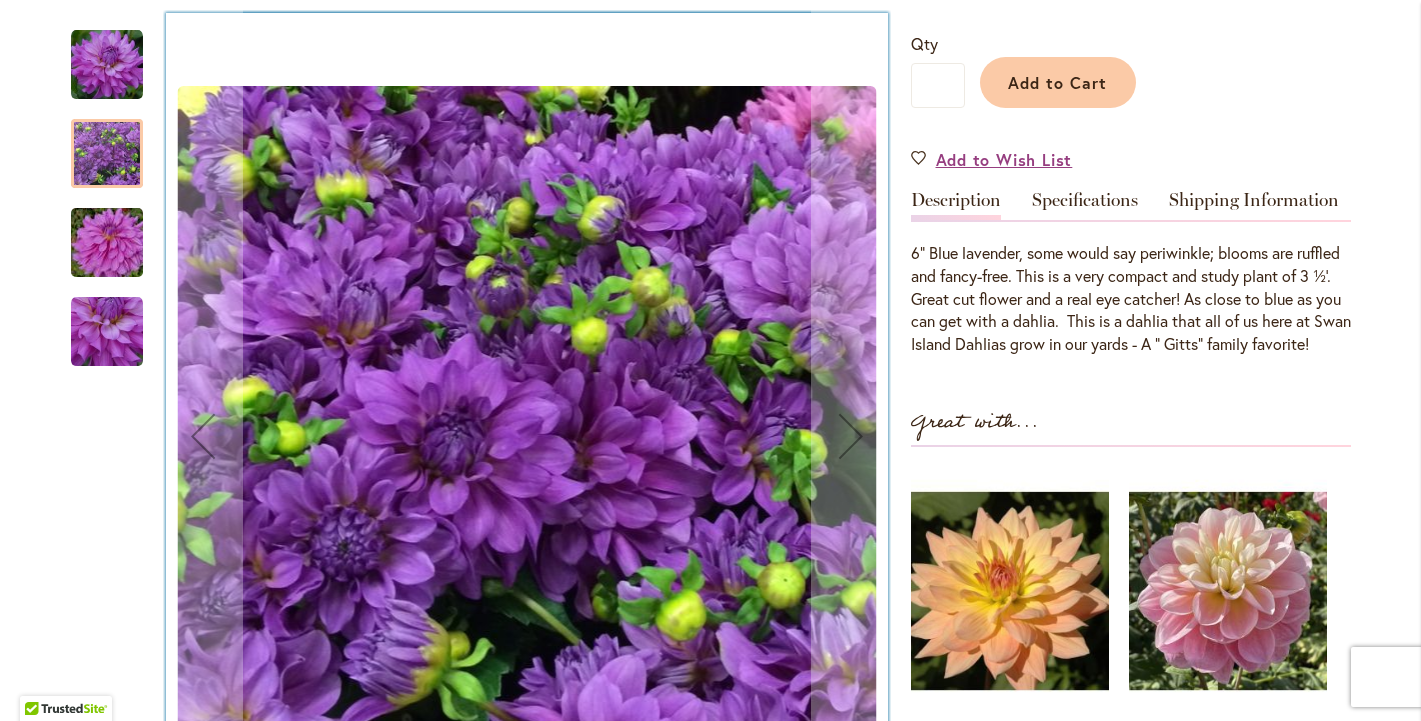 click at bounding box center (107, 243) 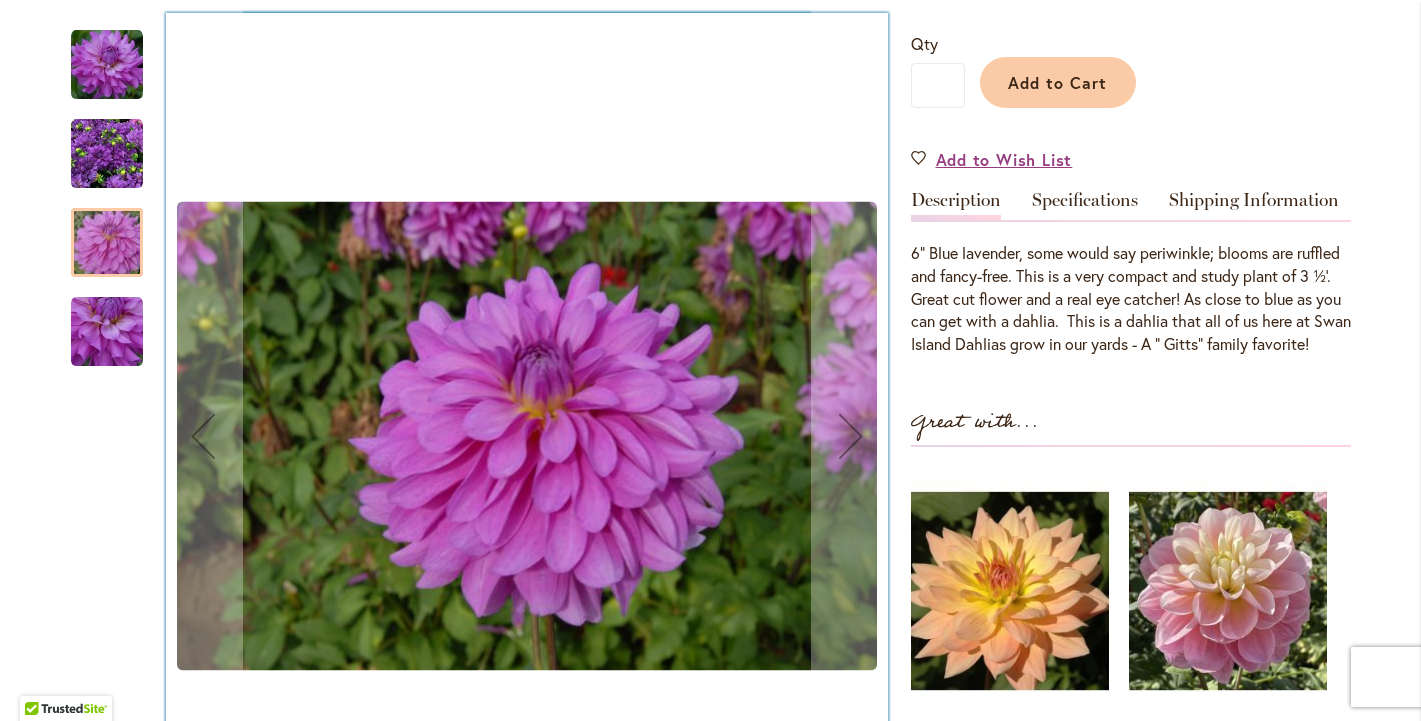 click at bounding box center [107, 332] 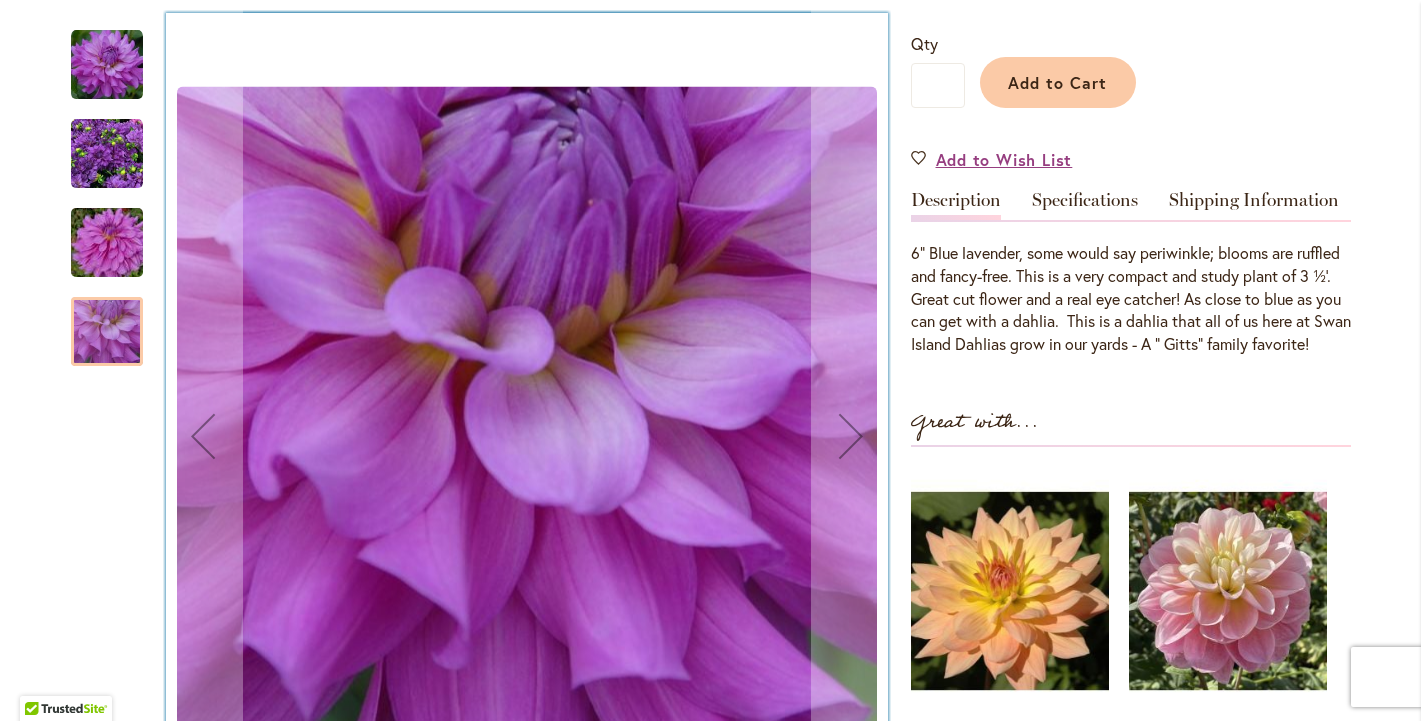 drag, startPoint x: 93, startPoint y: 253, endPoint x: 98, endPoint y: 238, distance: 15.811388 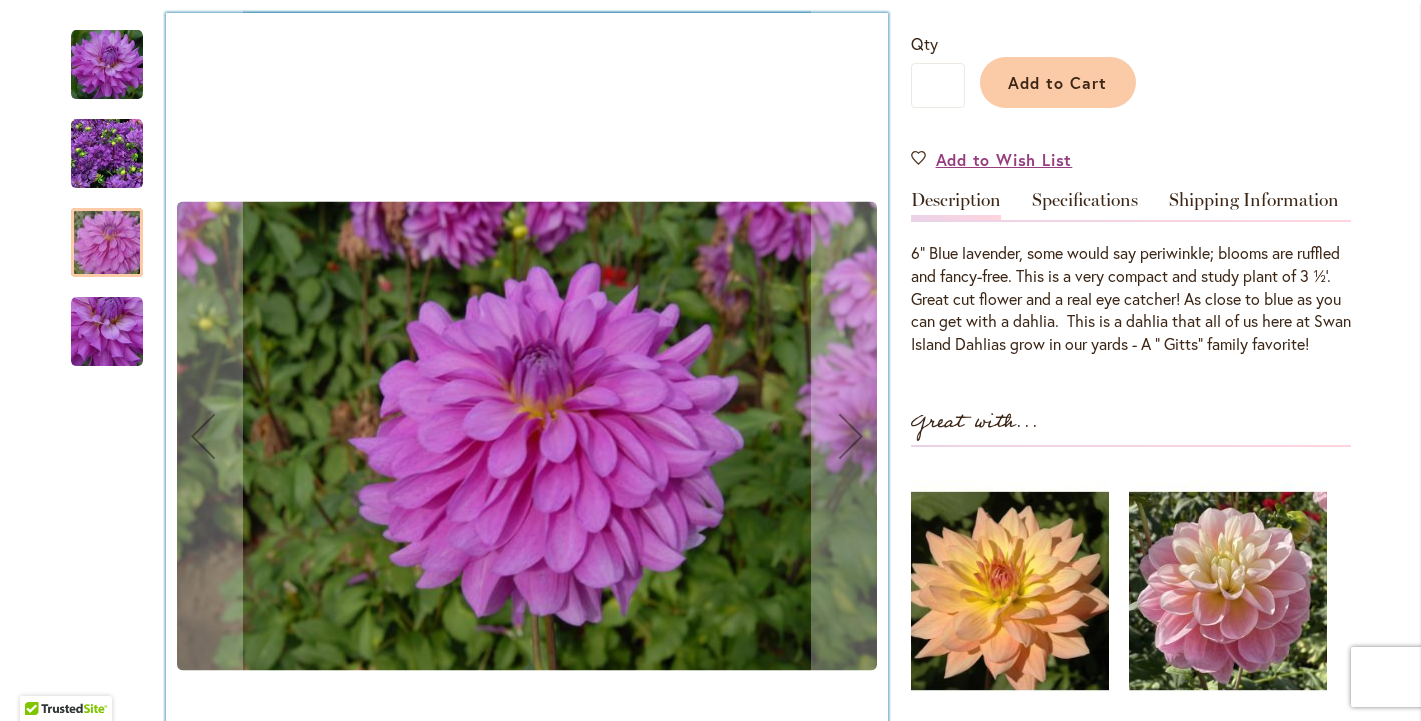 click at bounding box center [107, 154] 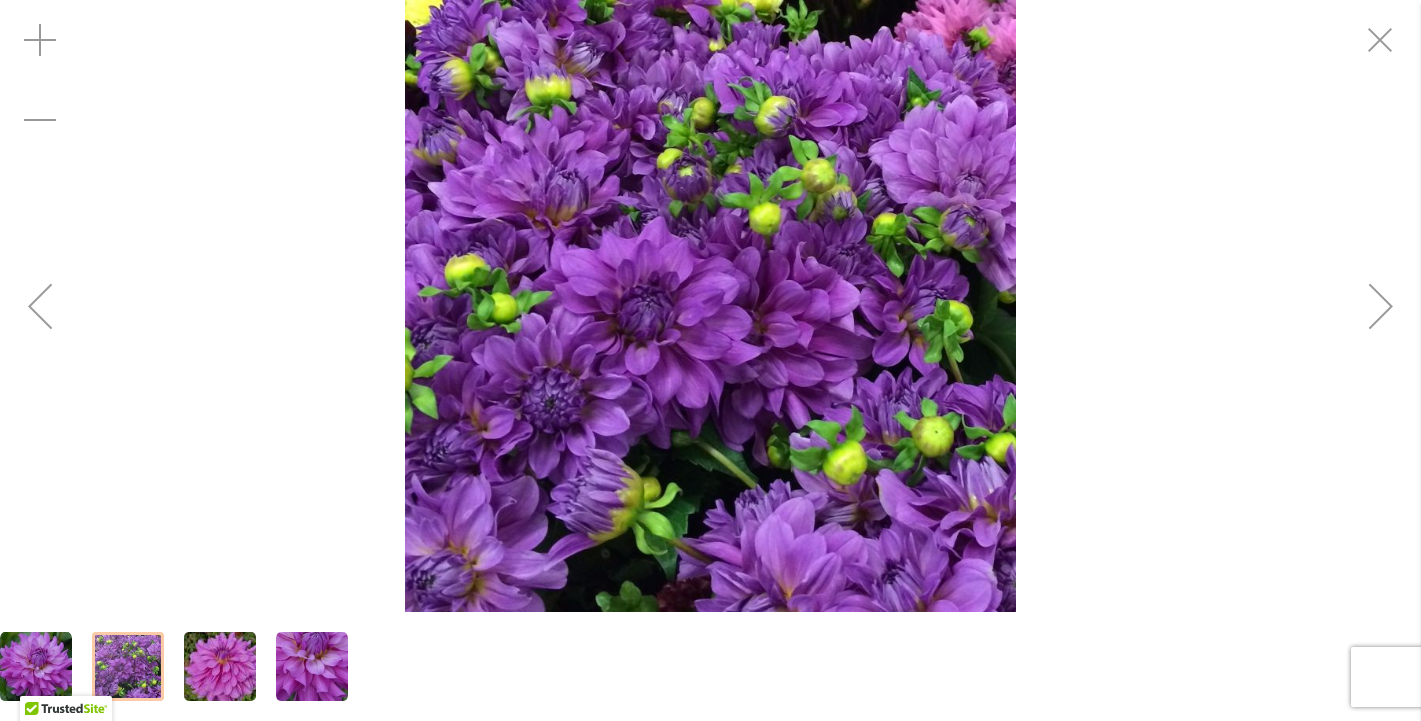 scroll, scrollTop: 0, scrollLeft: 0, axis: both 